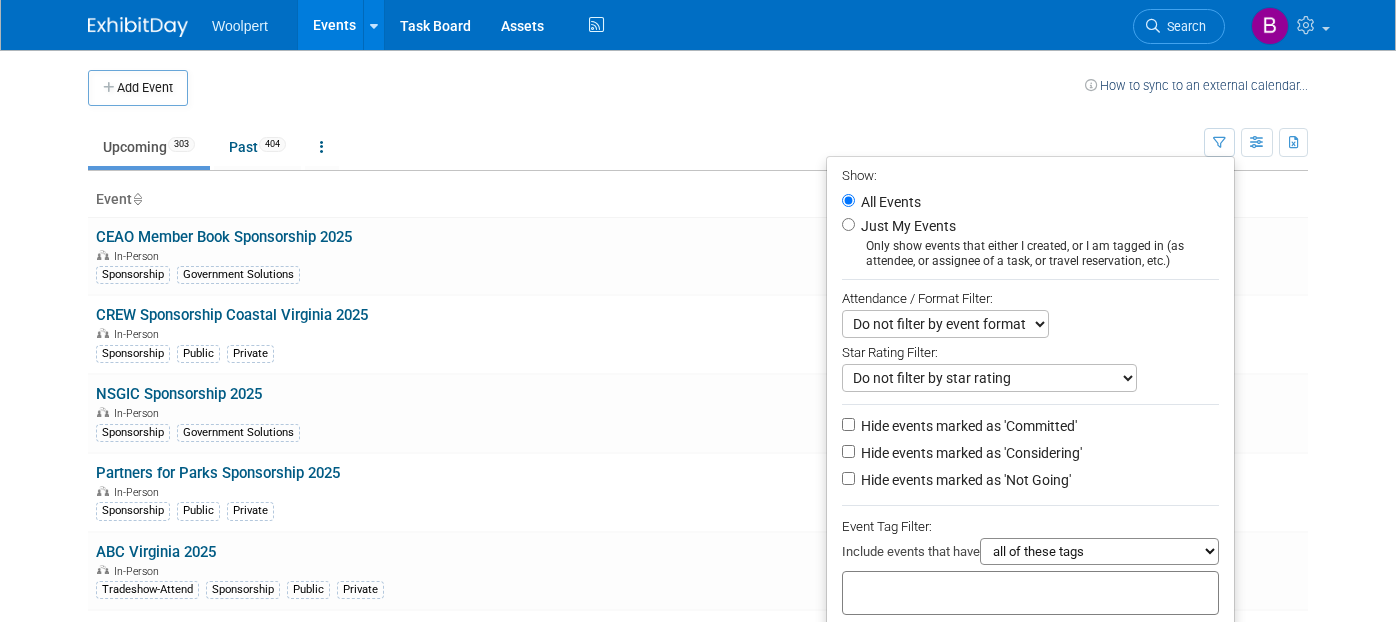 scroll, scrollTop: 0, scrollLeft: 0, axis: both 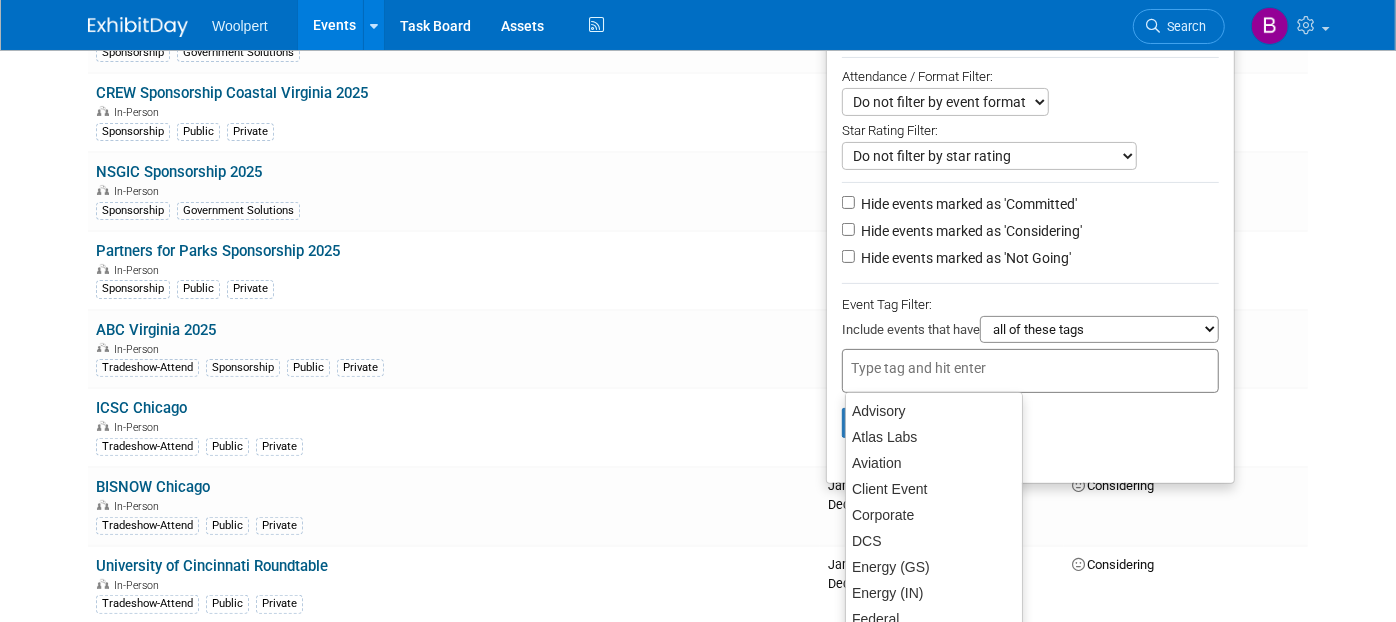 click at bounding box center [931, 368] 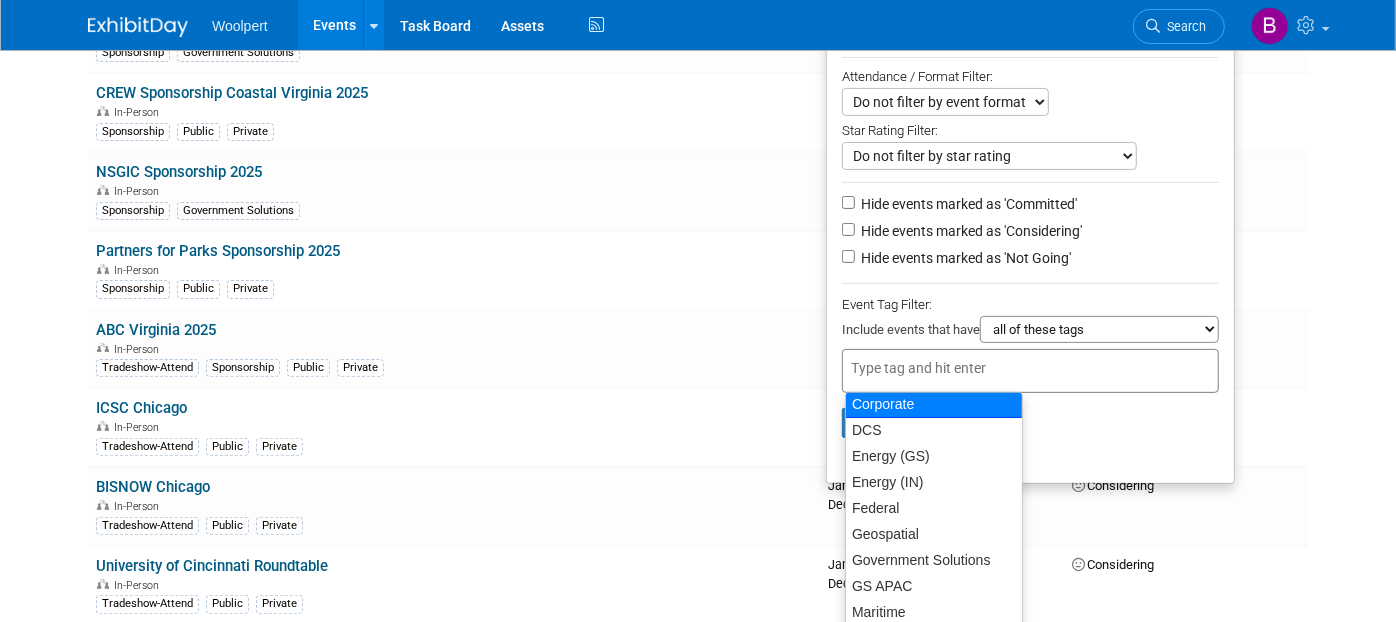 scroll, scrollTop: 222, scrollLeft: 0, axis: vertical 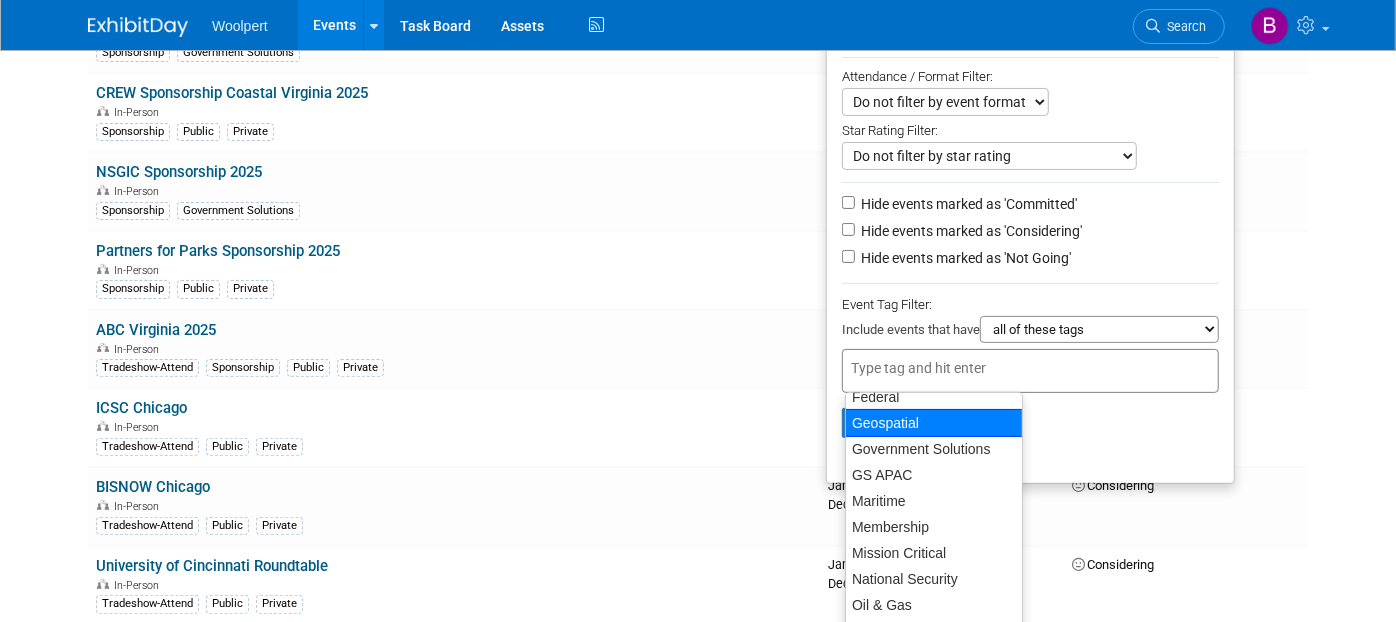 click on "Geospatial" at bounding box center [934, 423] 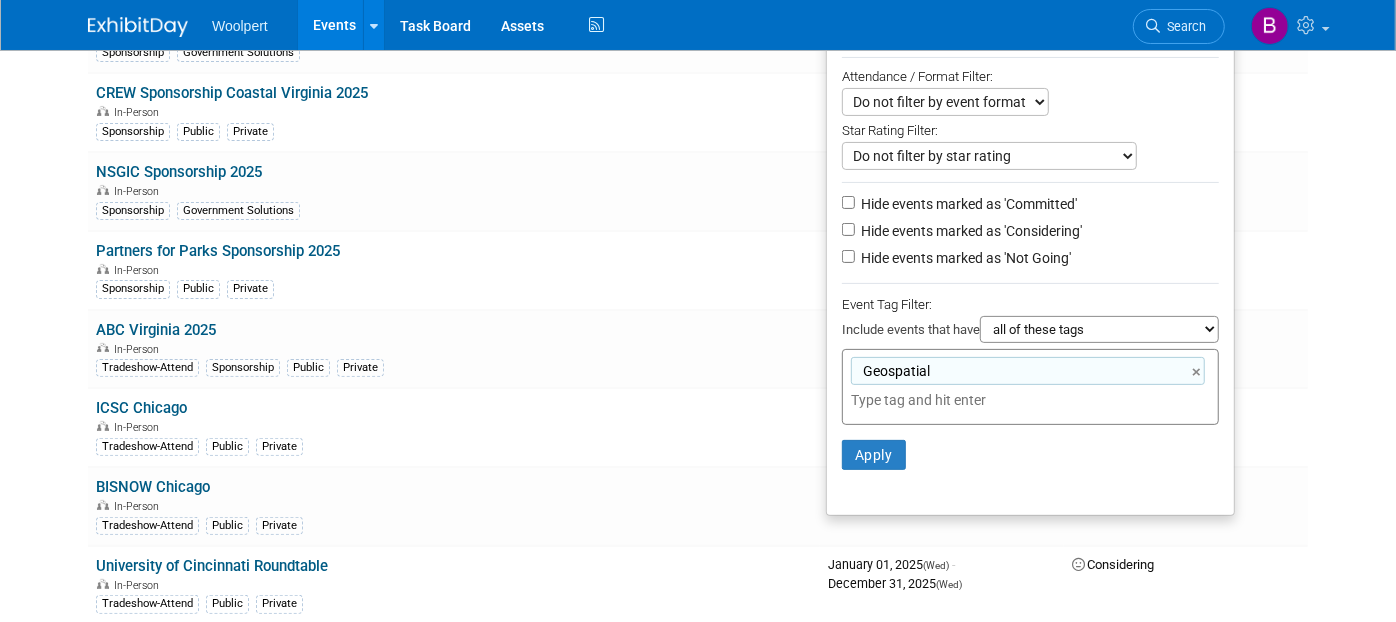 click at bounding box center (991, 400) 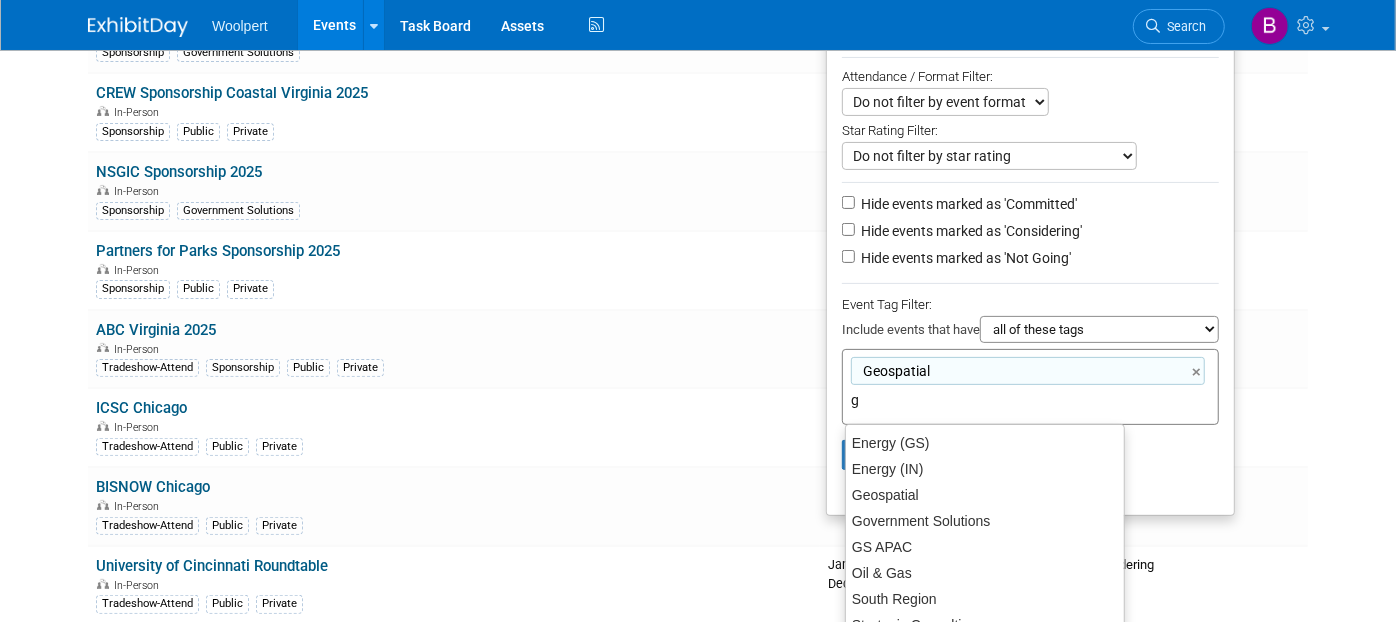 scroll, scrollTop: 0, scrollLeft: 0, axis: both 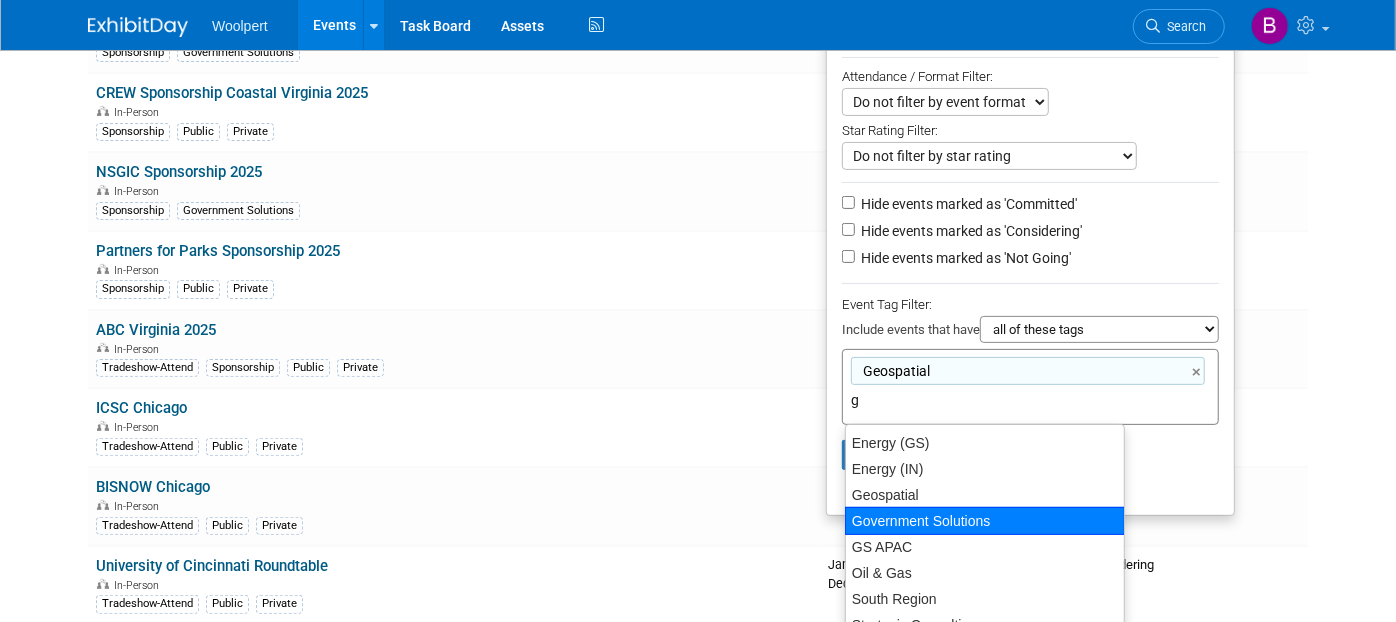 click on "Government Solutions" at bounding box center (985, 521) 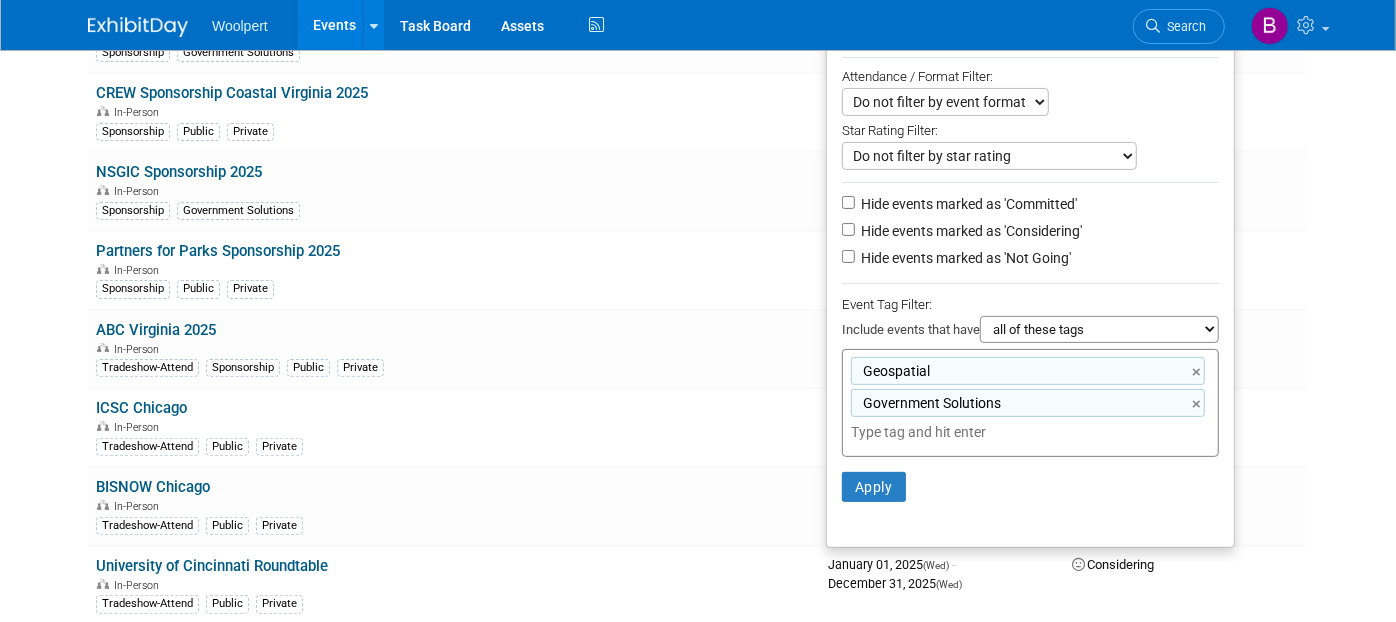 type on "n" 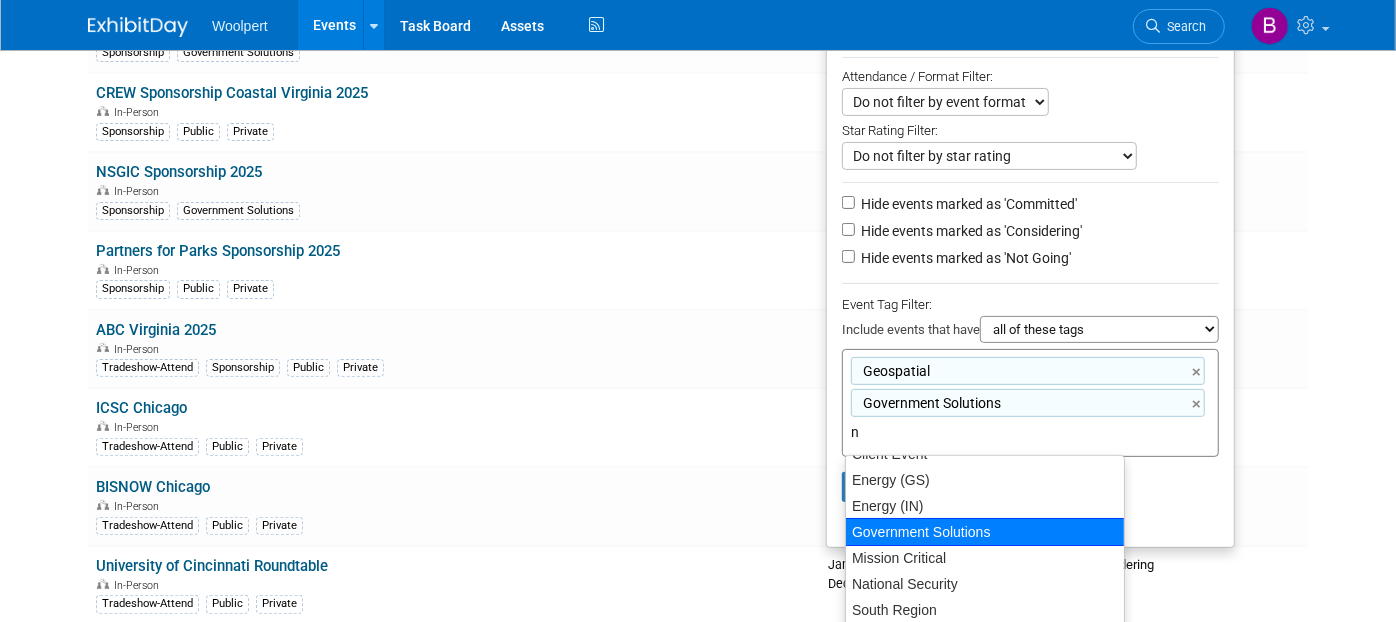 scroll, scrollTop: 72, scrollLeft: 0, axis: vertical 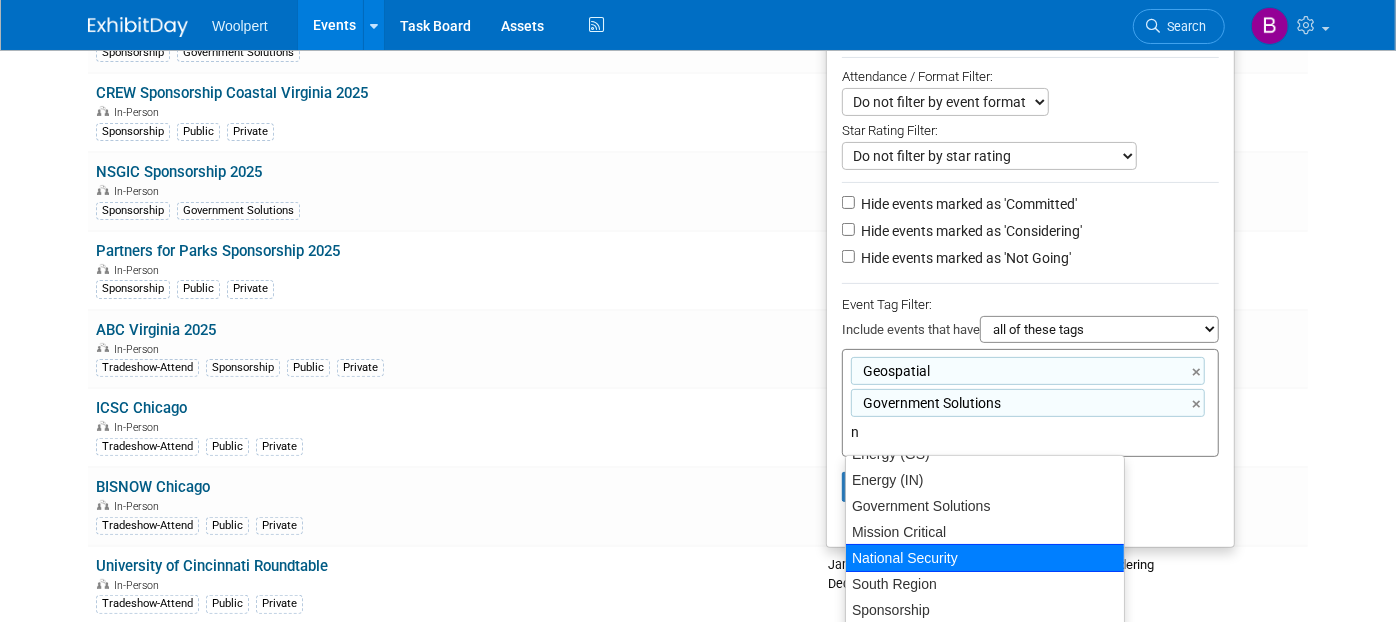click on "National Security" at bounding box center (985, 558) 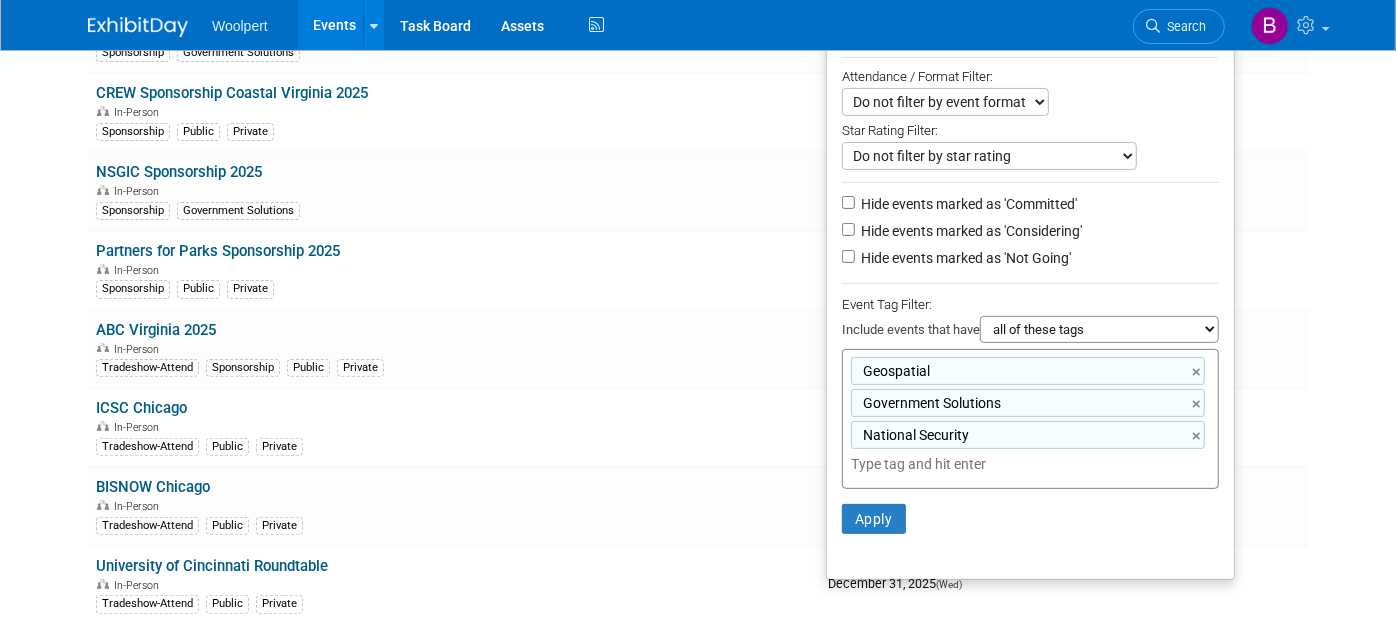type on "m" 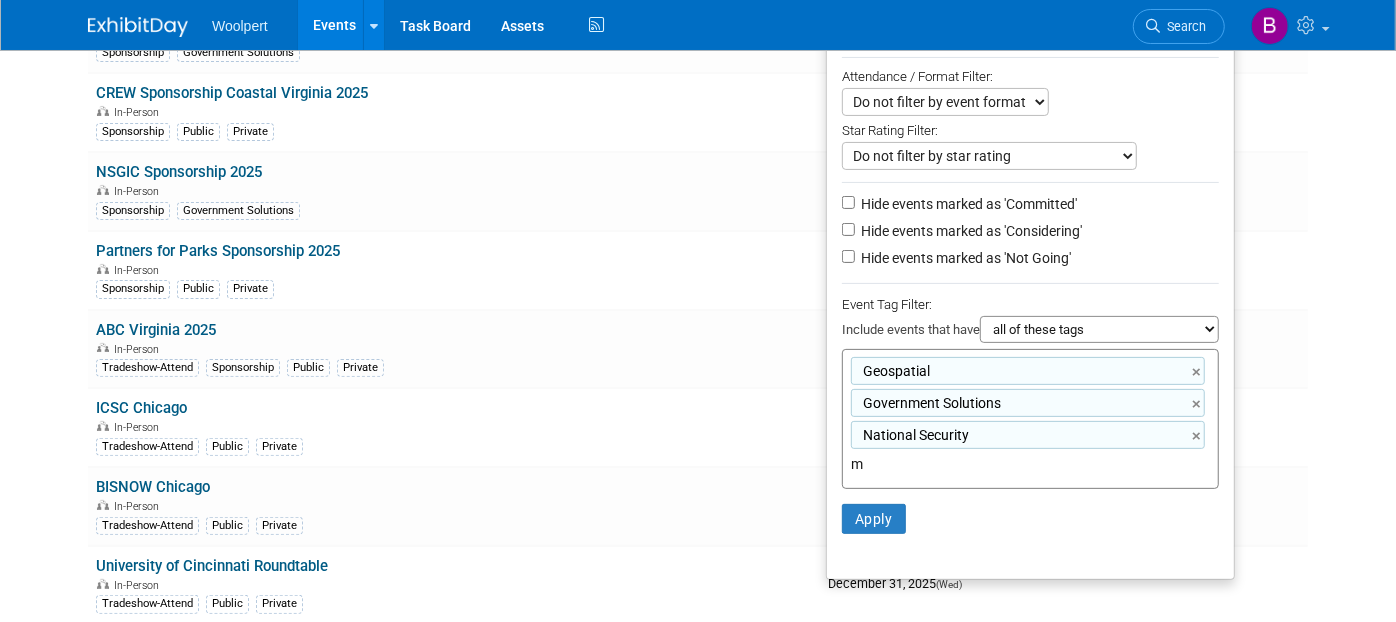 scroll, scrollTop: 0, scrollLeft: 0, axis: both 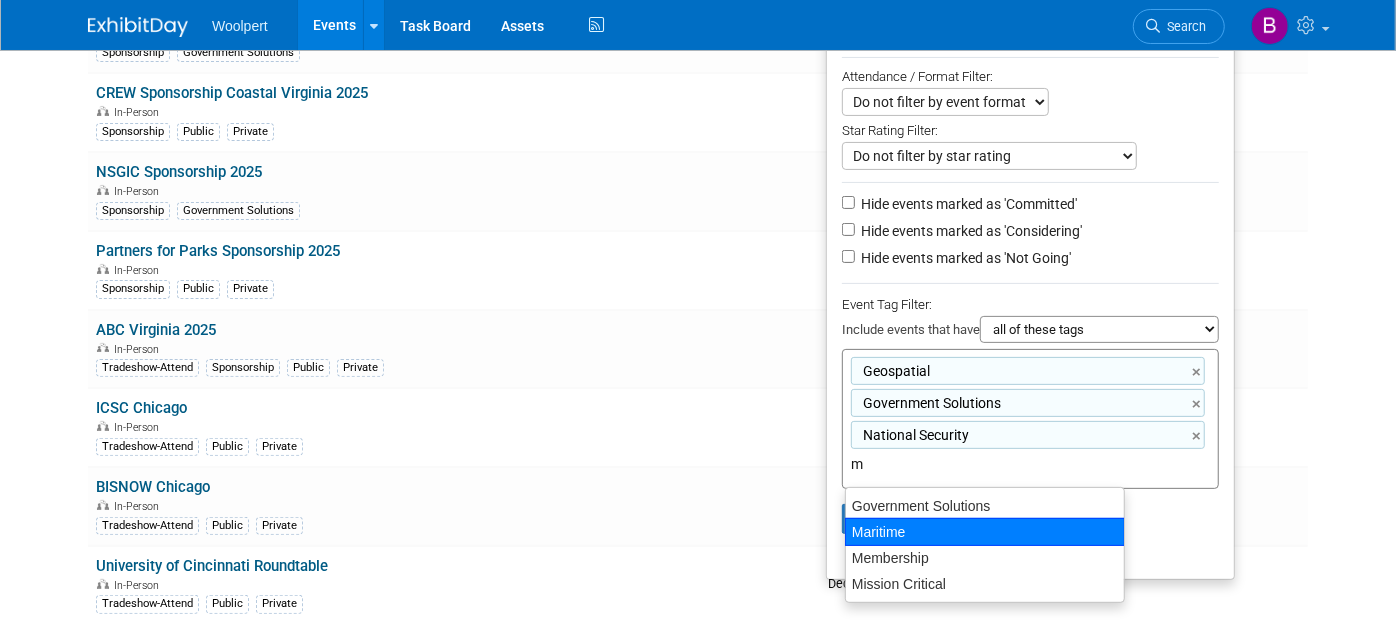 click on "Maritime" at bounding box center (985, 532) 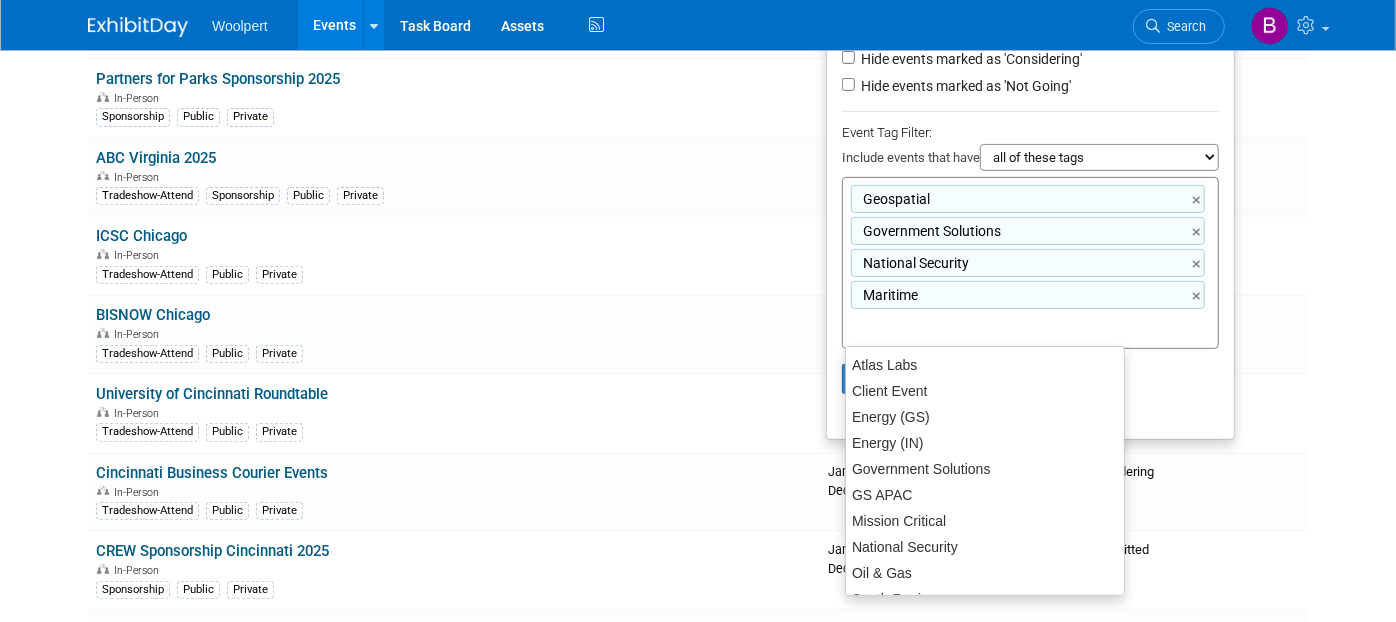 scroll, scrollTop: 444, scrollLeft: 0, axis: vertical 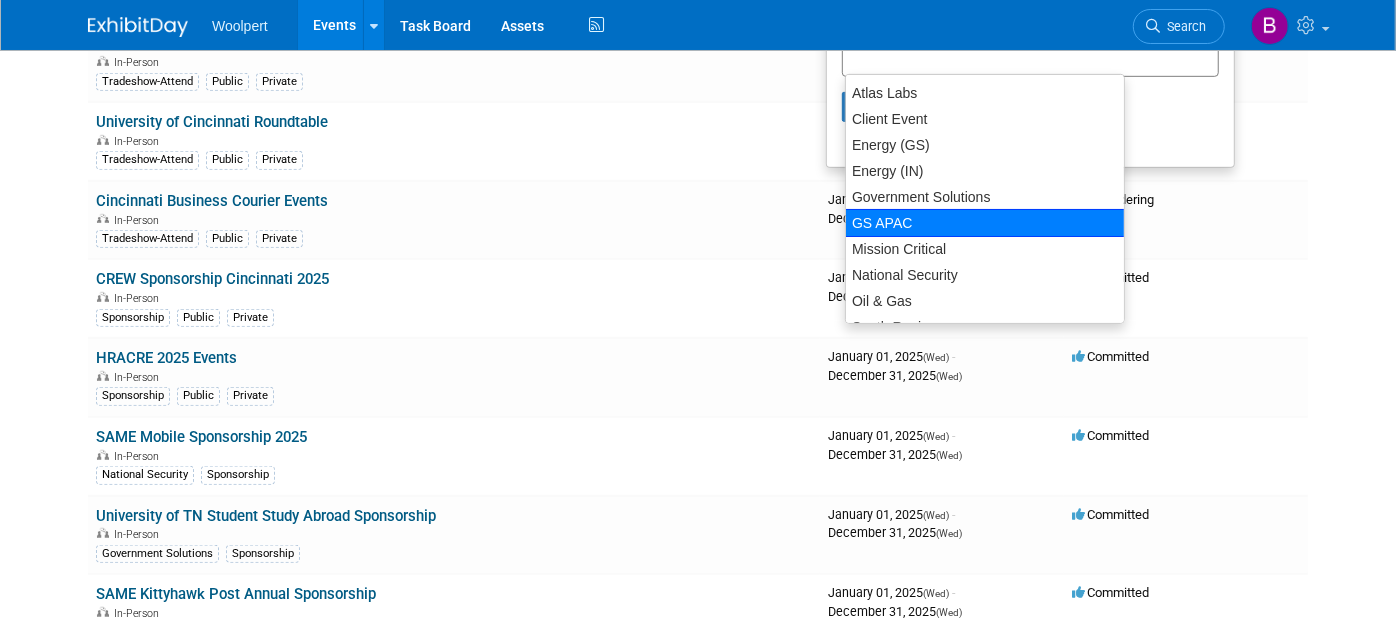 type 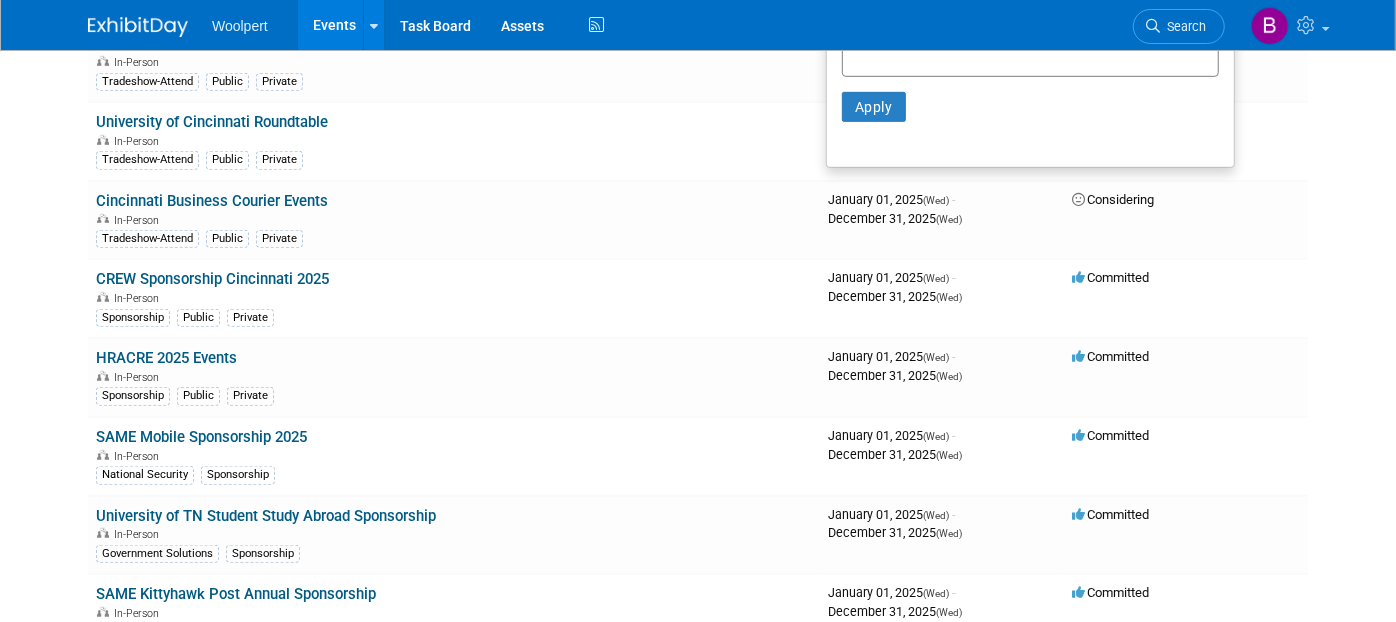 click on "Apply
Clear Filters" at bounding box center [1030, 107] 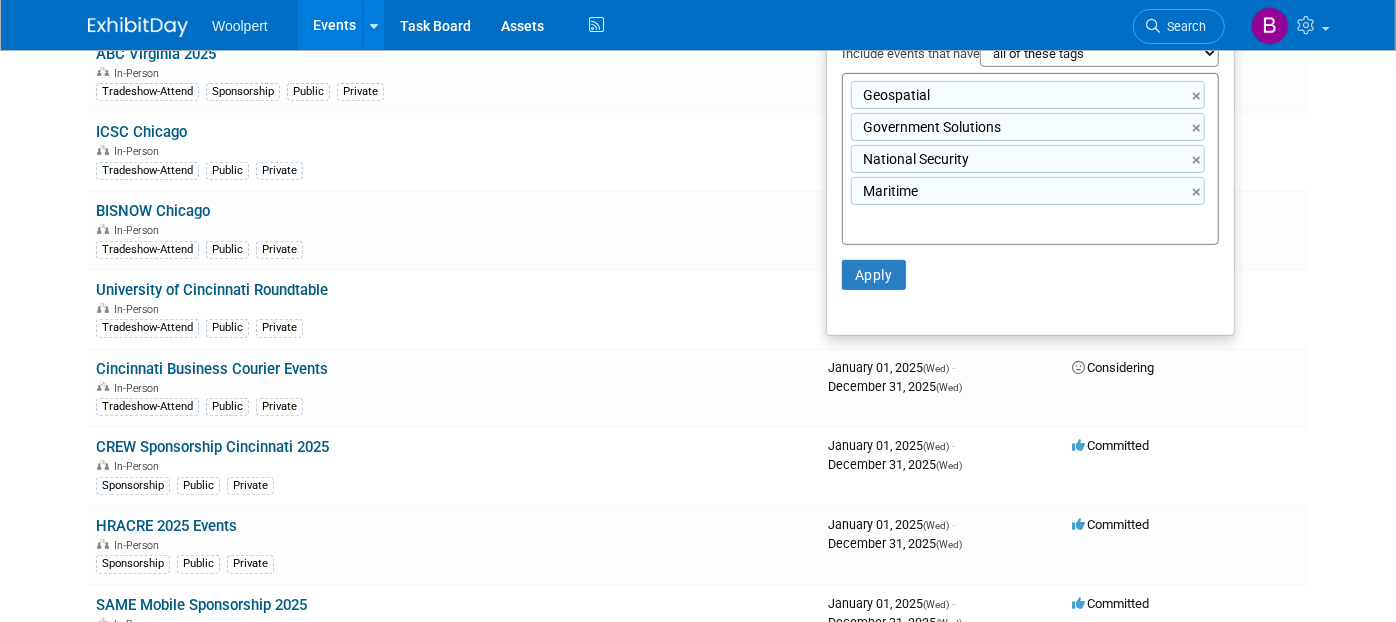scroll, scrollTop: 111, scrollLeft: 0, axis: vertical 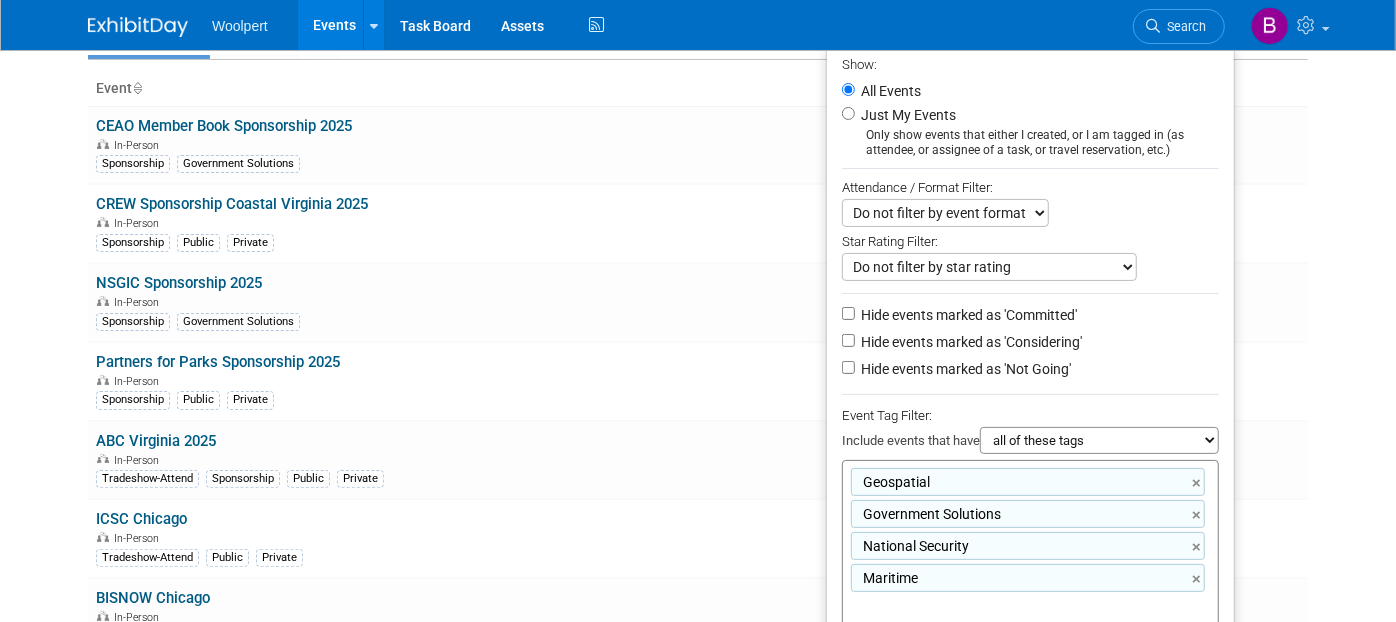 click on "Hide events marked as 'Considering'" at bounding box center [969, 342] 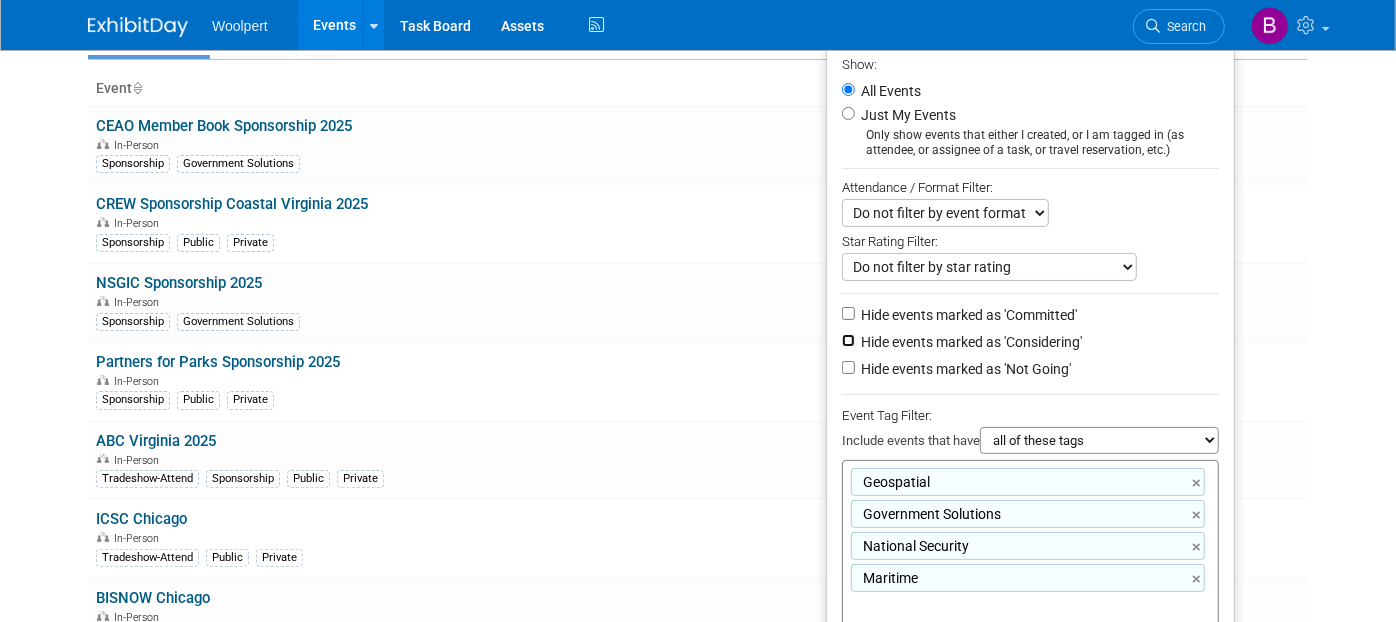 click on "Hide events marked as 'Considering'" at bounding box center [848, 340] 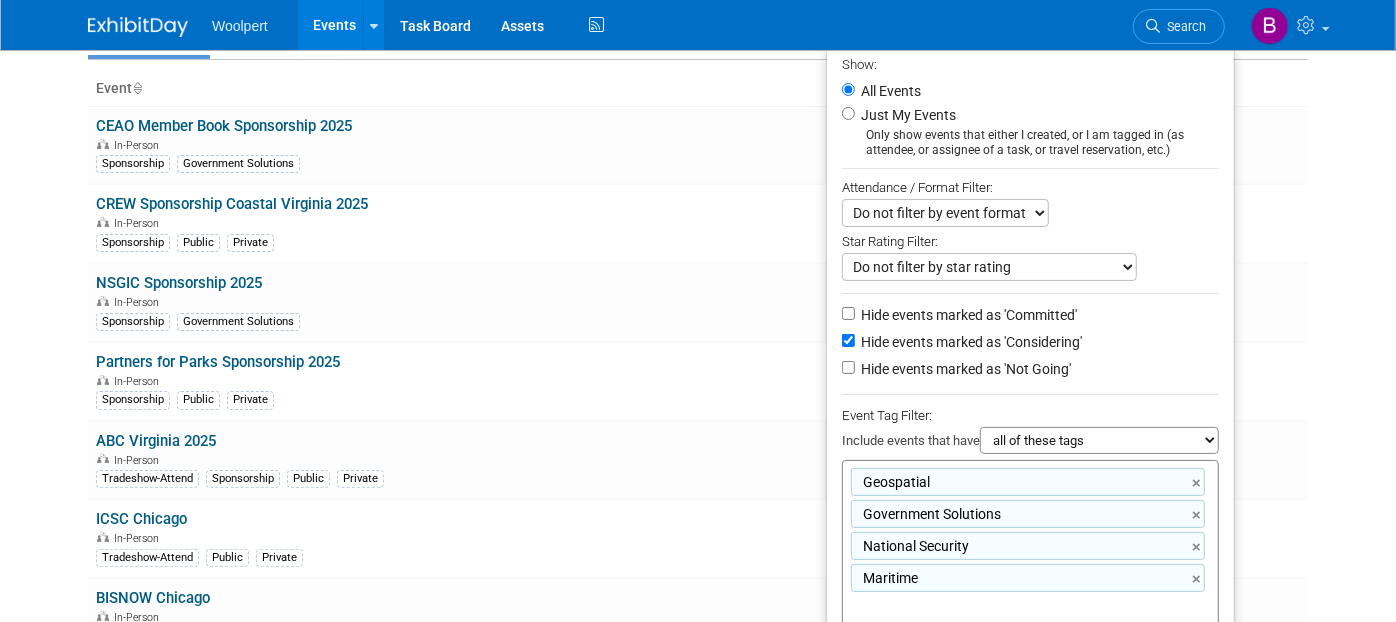 click on "Hide events marked as 'Not Going'" at bounding box center [964, 369] 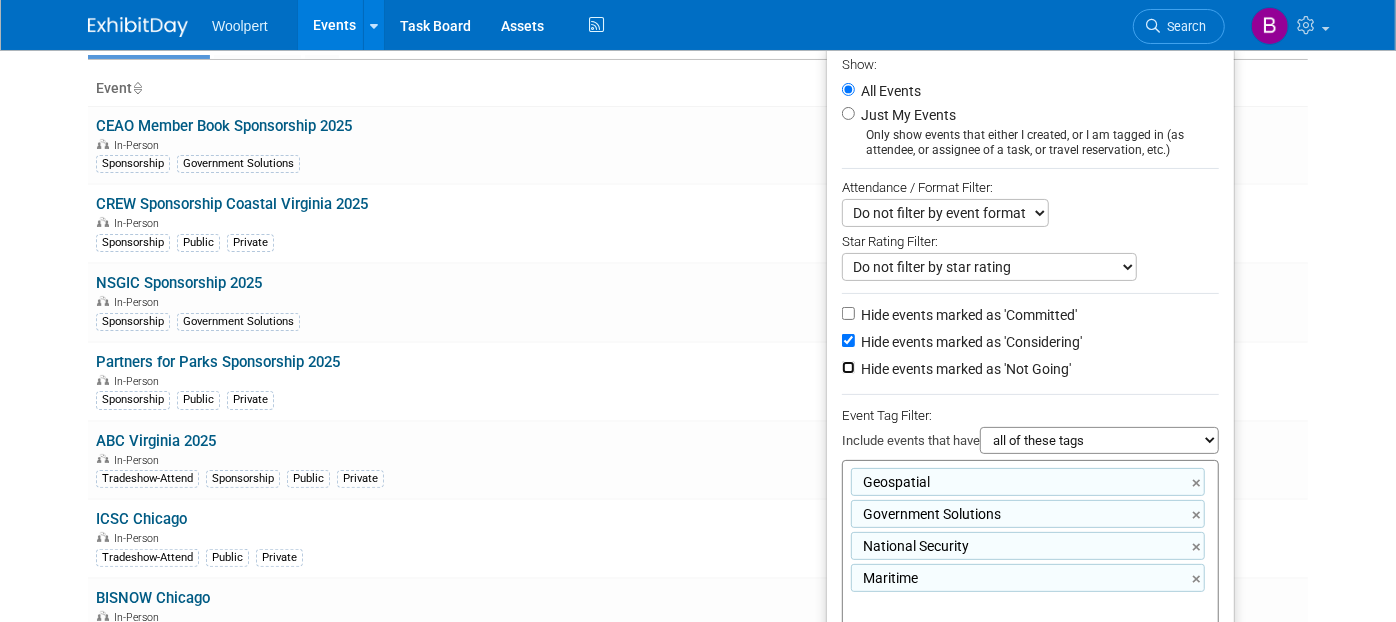 click on "Hide events marked as 'Not Going'" at bounding box center [848, 367] 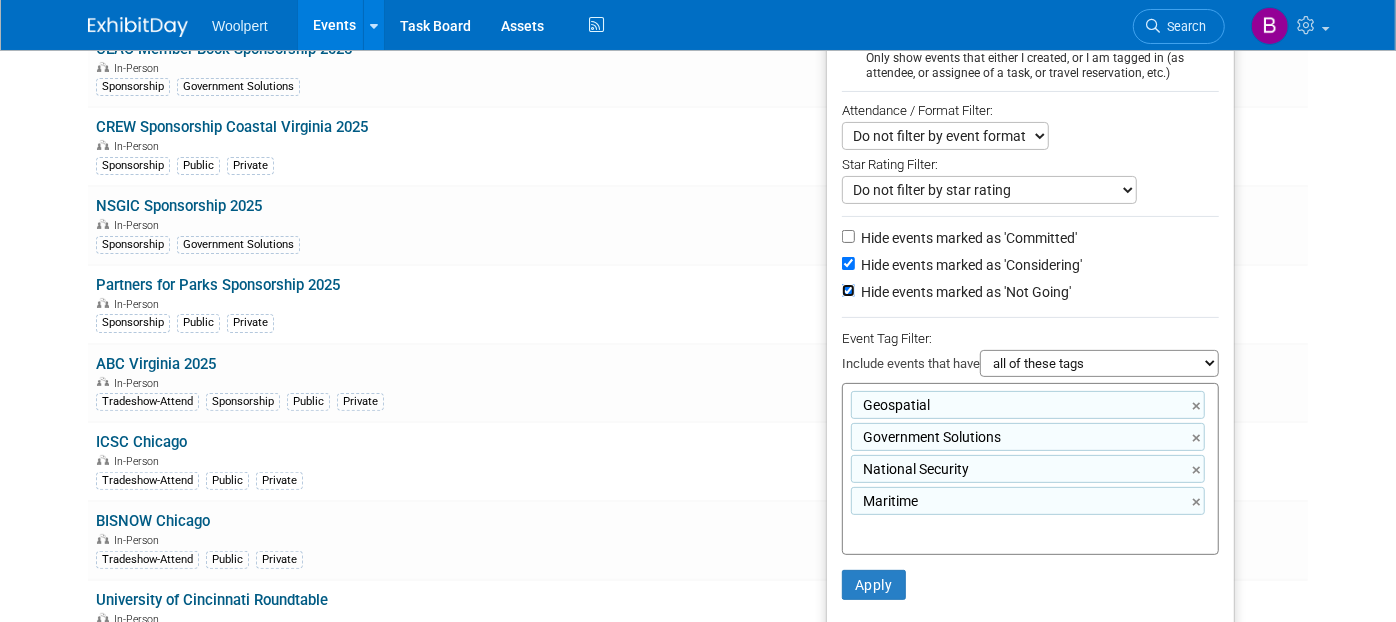 scroll, scrollTop: 222, scrollLeft: 0, axis: vertical 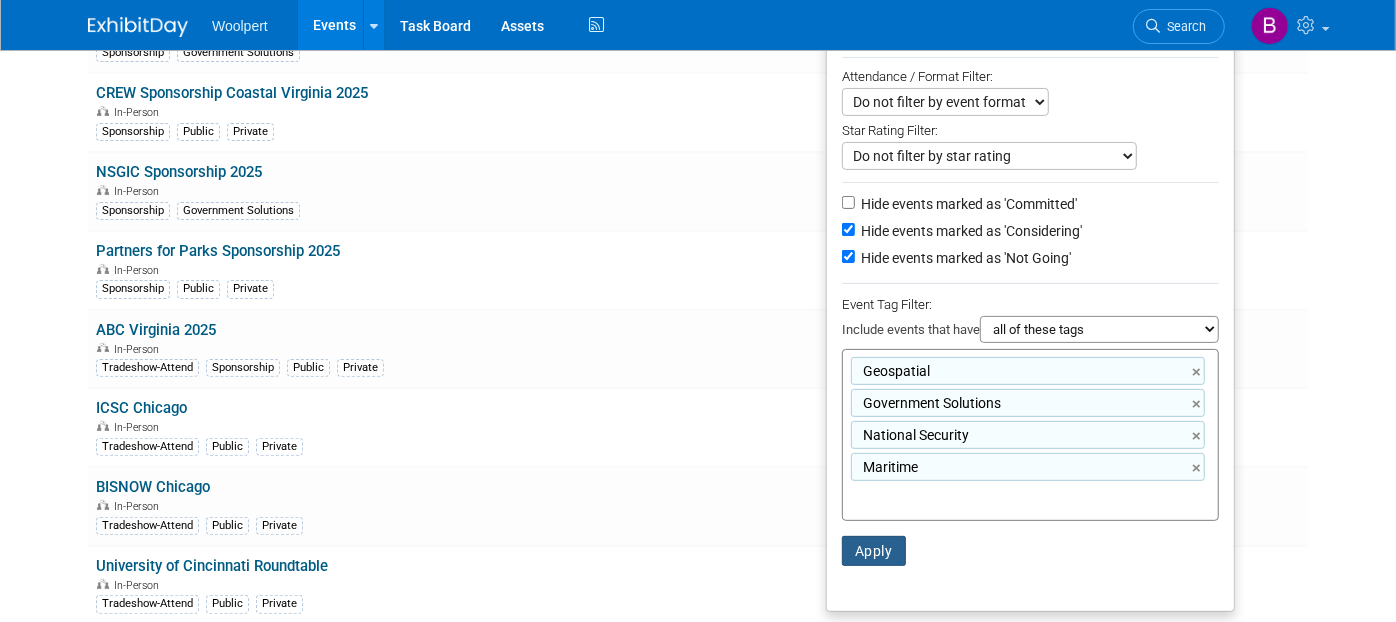 click on "Apply" at bounding box center [874, 551] 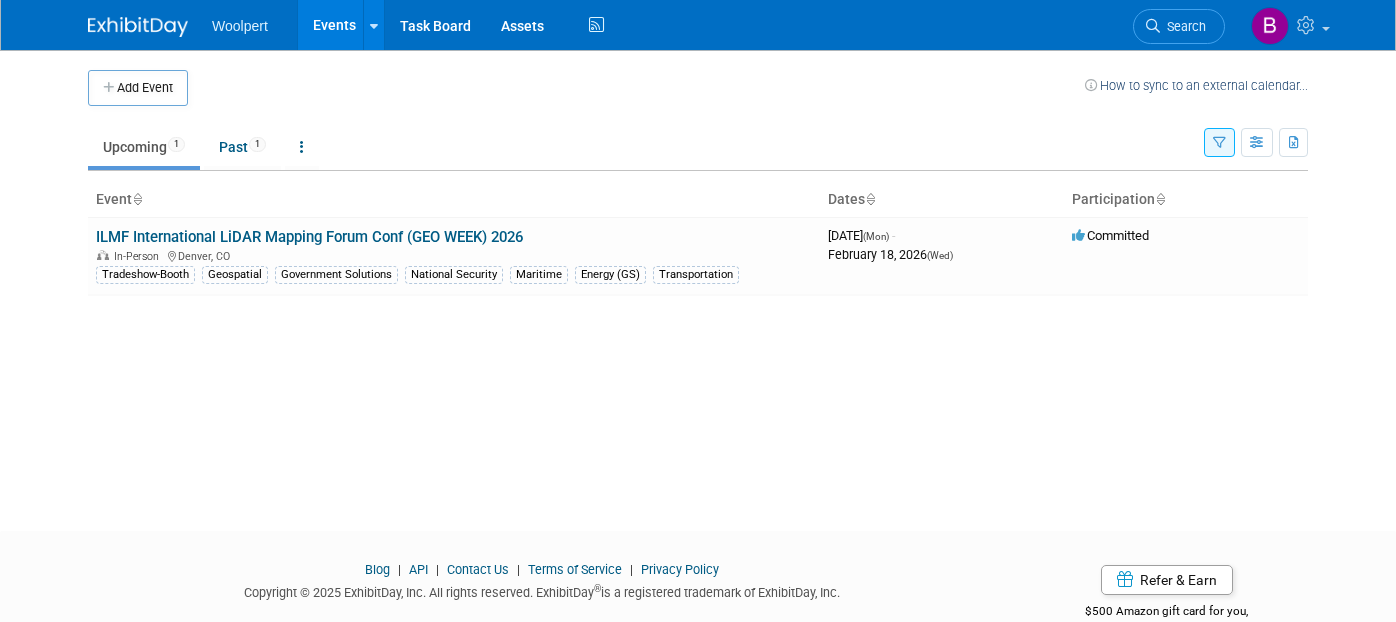 scroll, scrollTop: 0, scrollLeft: 0, axis: both 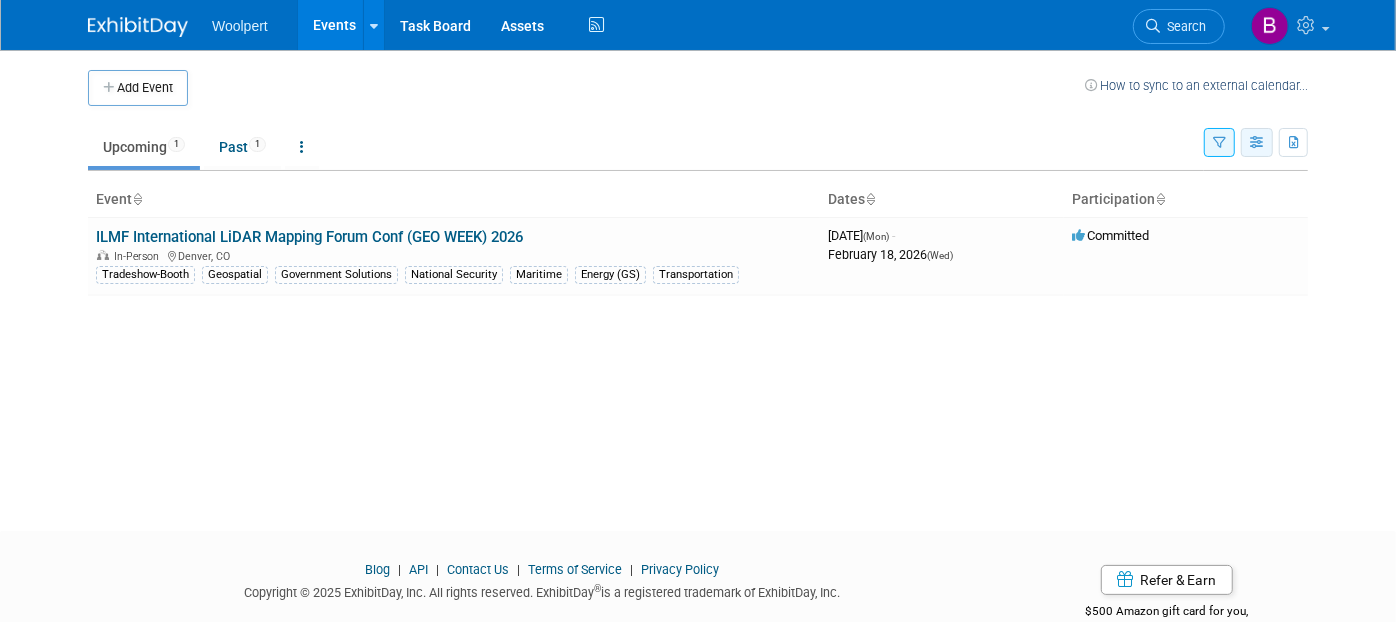 click at bounding box center [1257, 142] 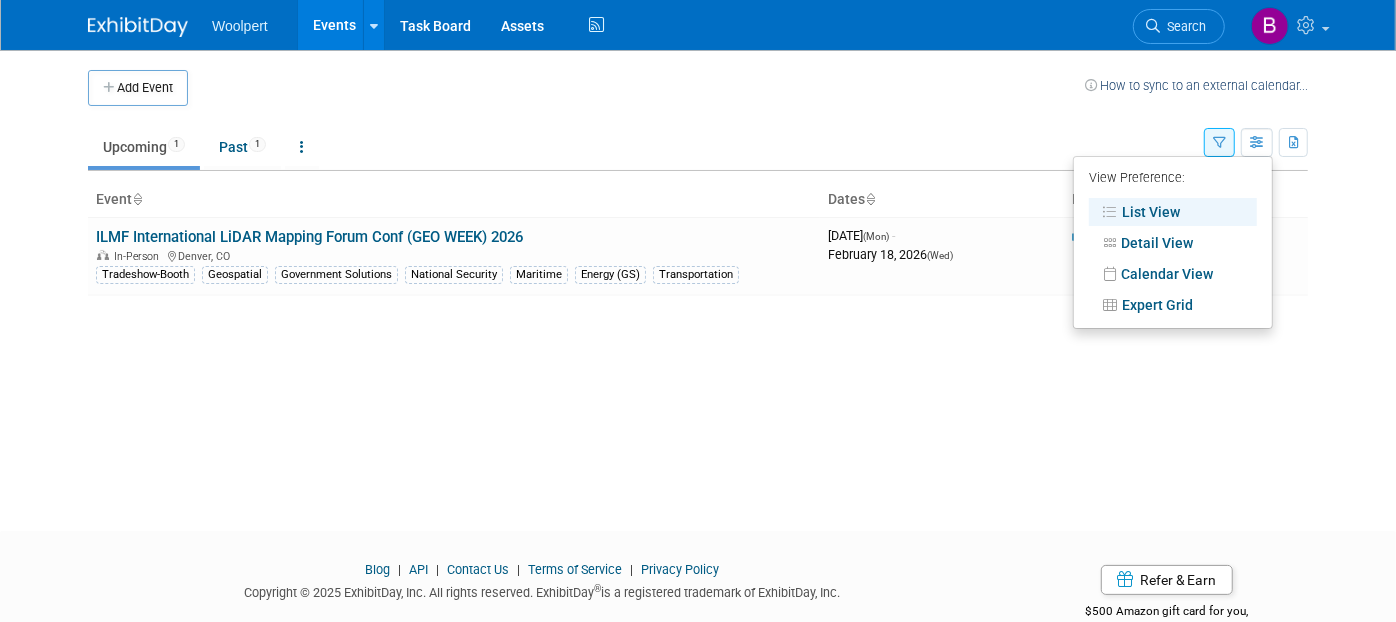 click at bounding box center [1219, 142] 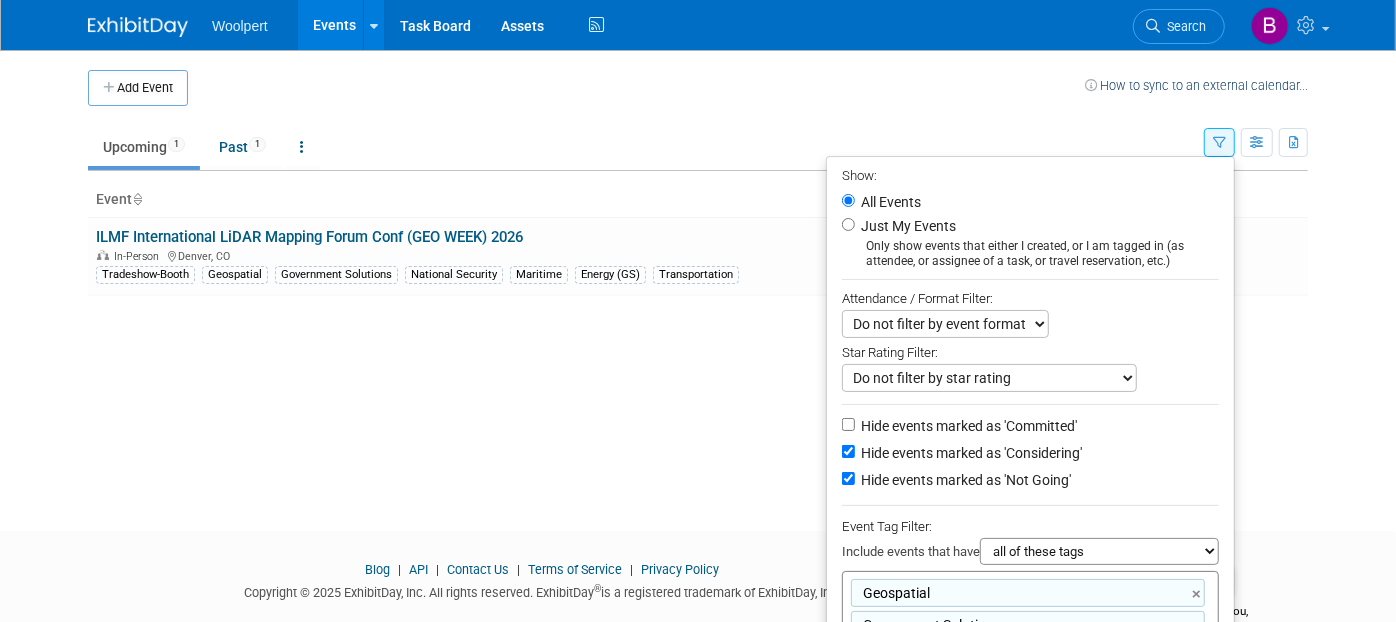 click on "all of these tags
any one of these tags
only and exactly these specific tags" at bounding box center (1099, 551) 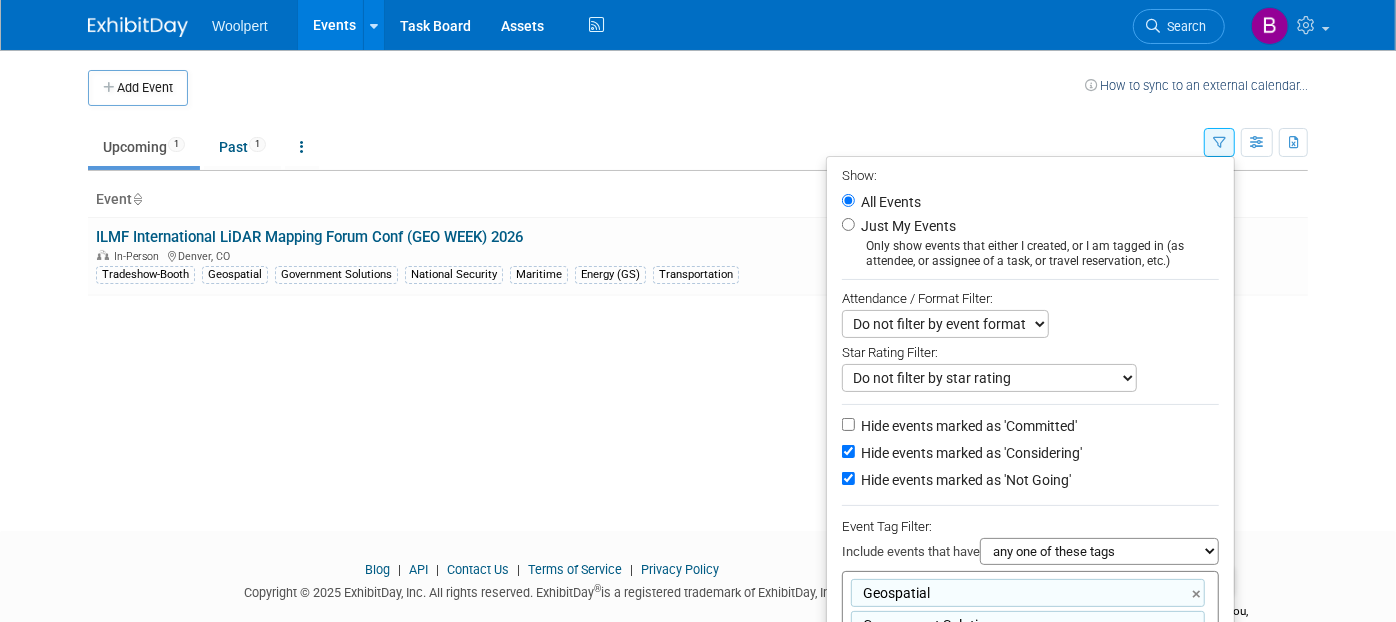 click on "all of these tags
any one of these tags
only and exactly these specific tags" at bounding box center [1099, 551] 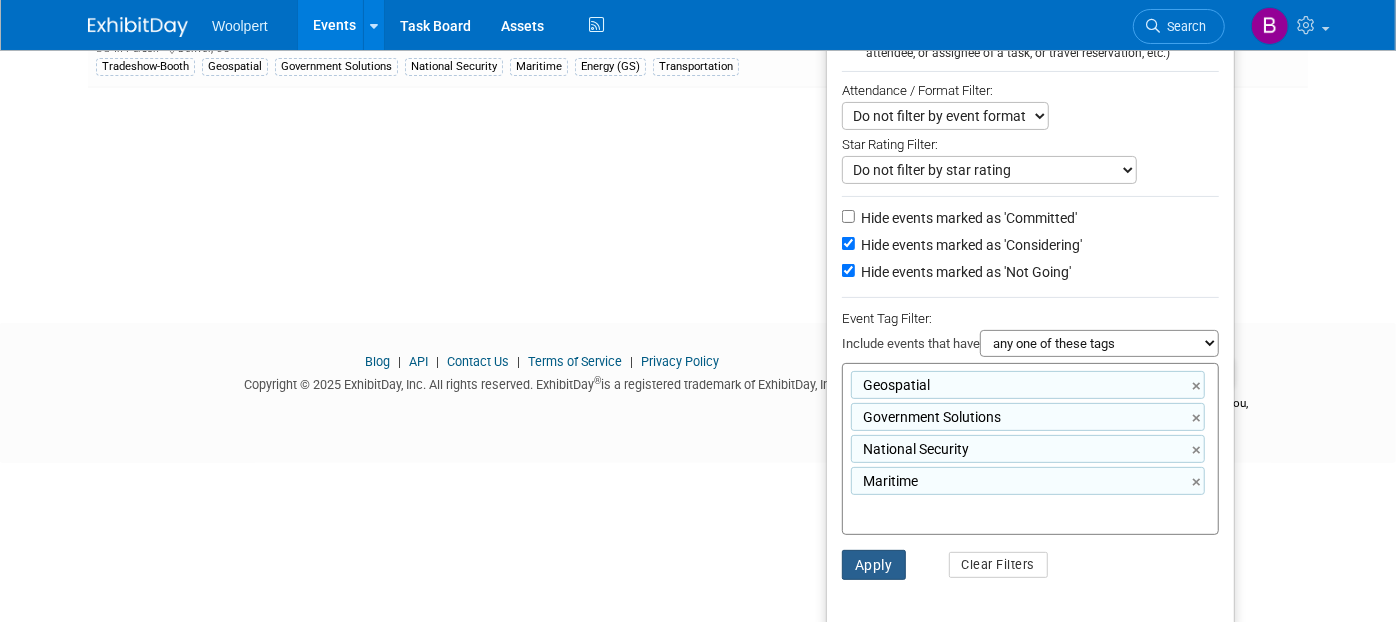 click on "Apply" at bounding box center [874, 565] 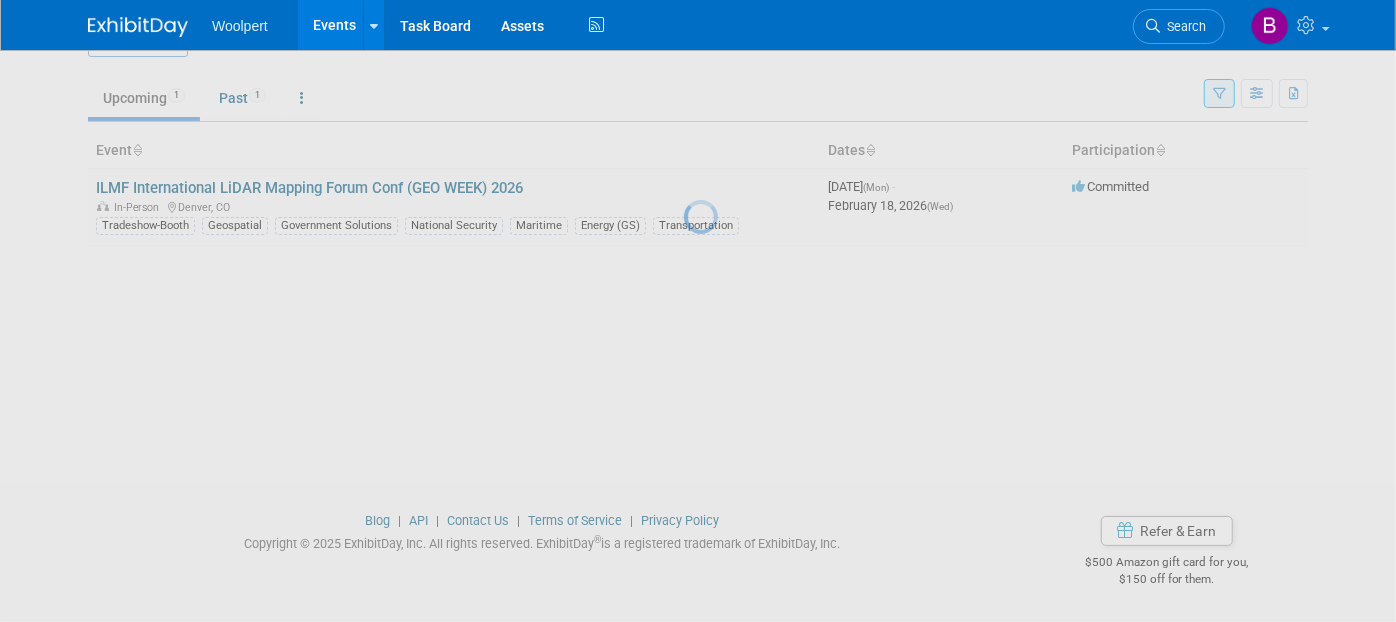 scroll, scrollTop: 48, scrollLeft: 0, axis: vertical 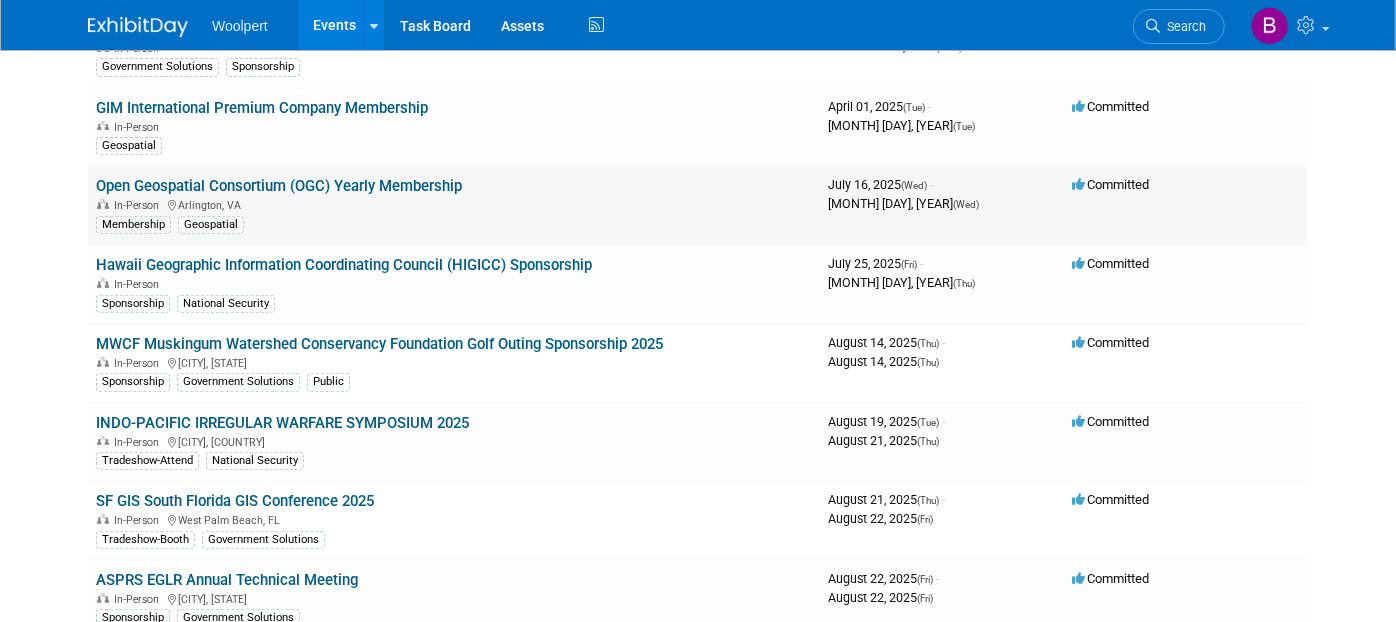 drag, startPoint x: 393, startPoint y: 187, endPoint x: 385, endPoint y: 180, distance: 10.630146 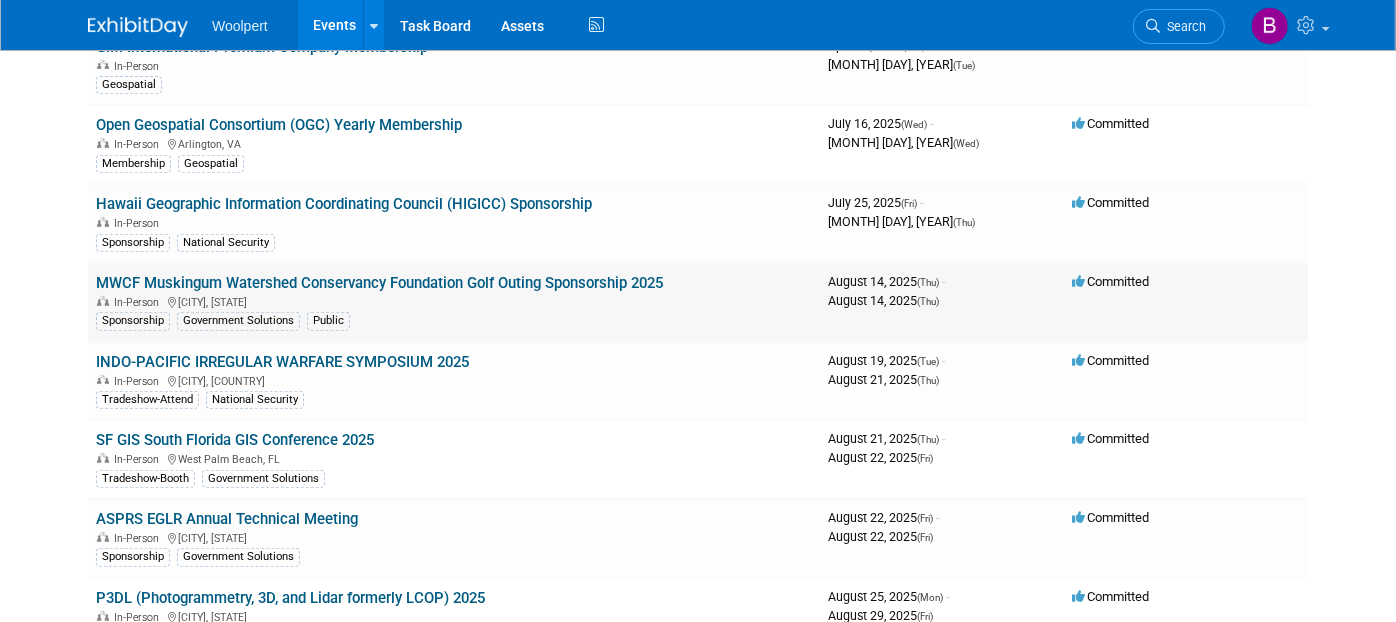 scroll, scrollTop: 555, scrollLeft: 0, axis: vertical 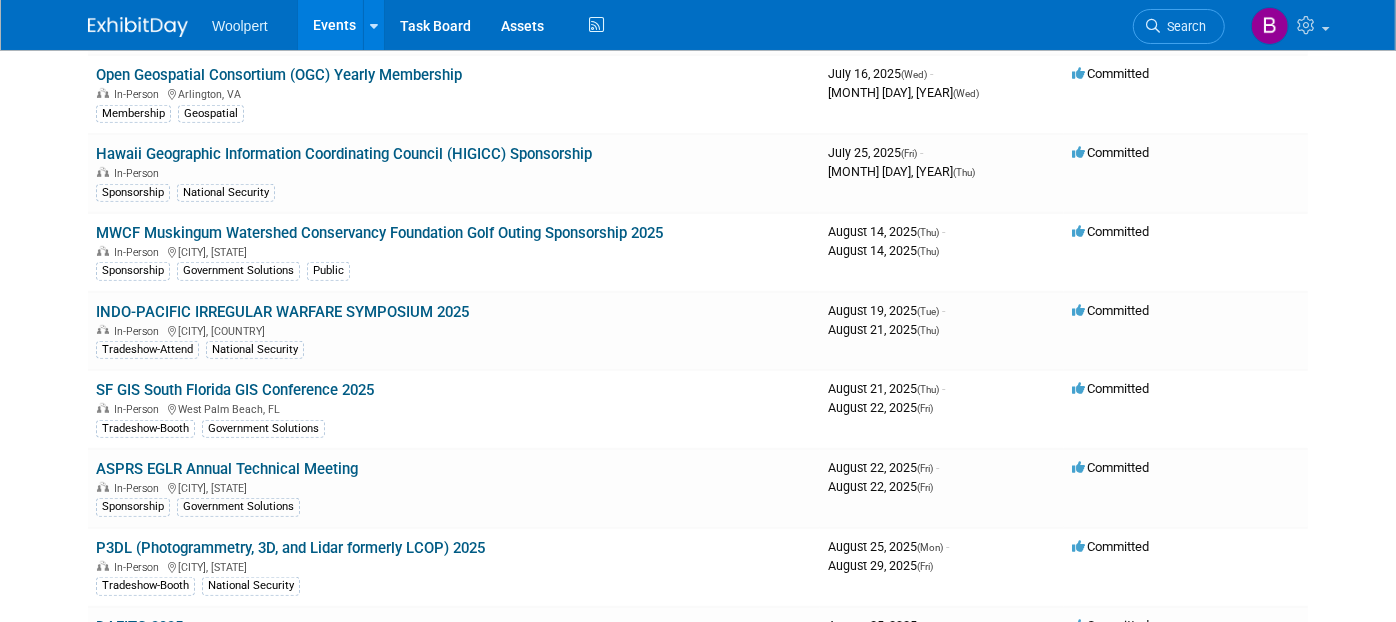 drag, startPoint x: 216, startPoint y: 454, endPoint x: 51, endPoint y: 358, distance: 190.89526 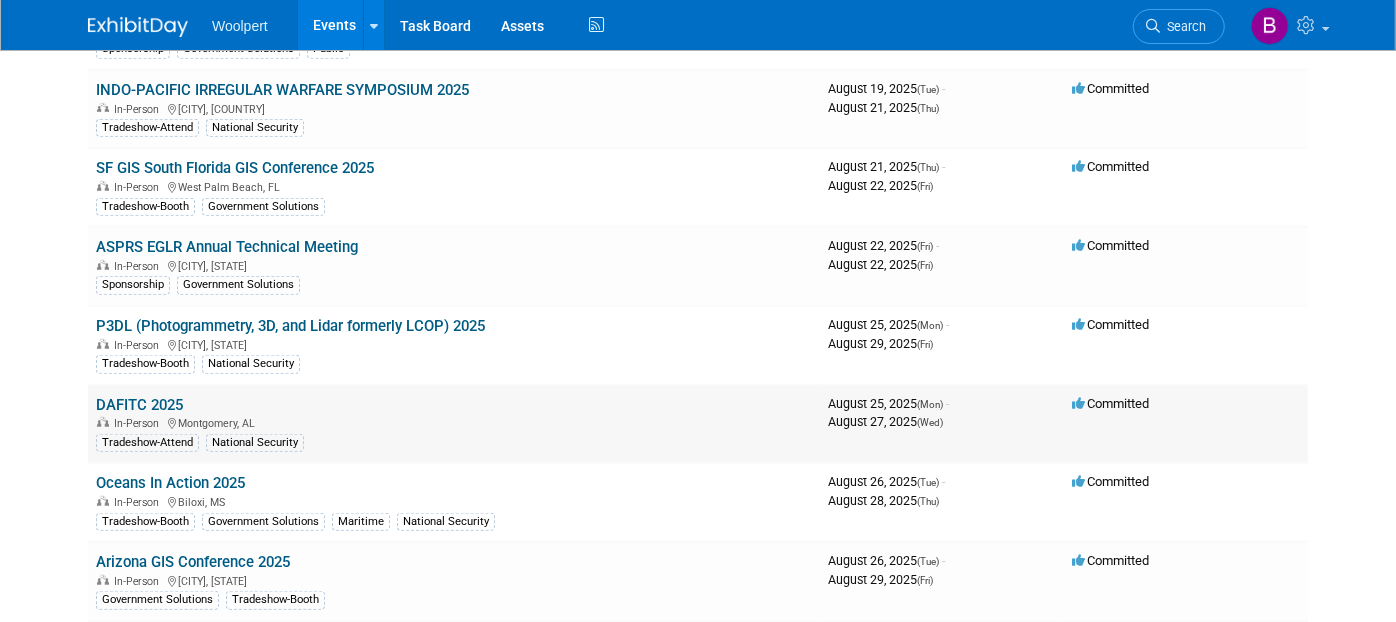 scroll, scrollTop: 888, scrollLeft: 0, axis: vertical 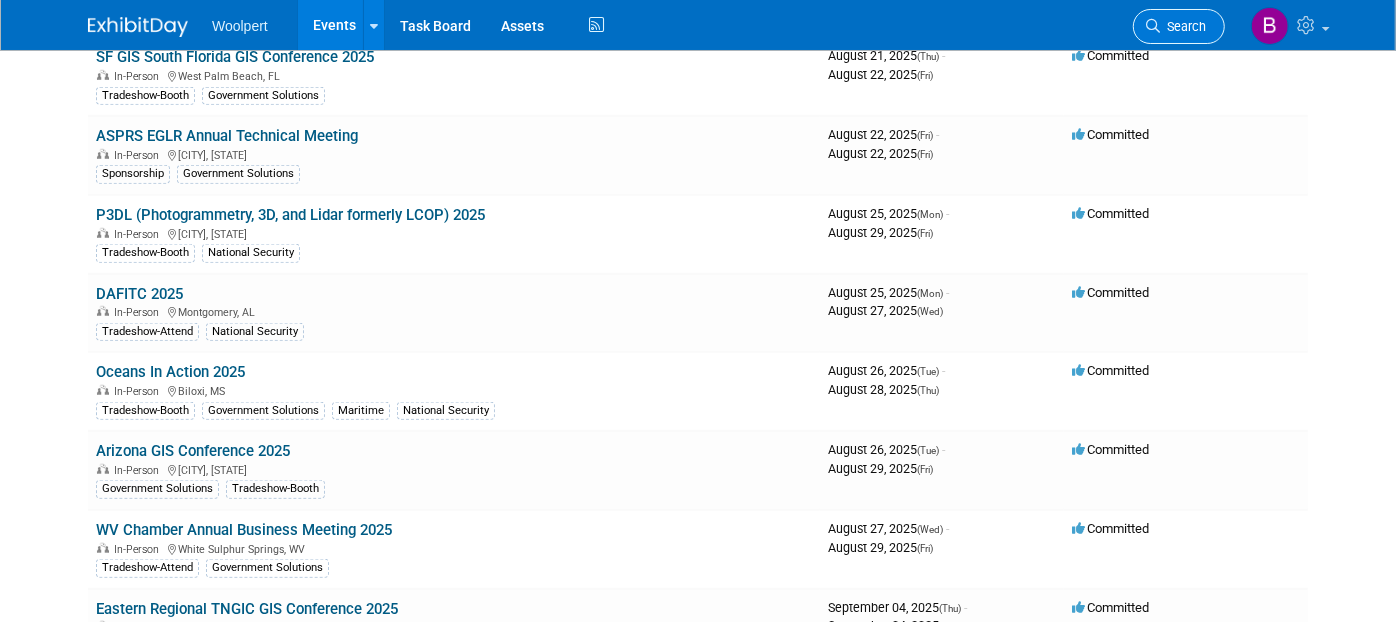 click on "Search" at bounding box center [1183, 26] 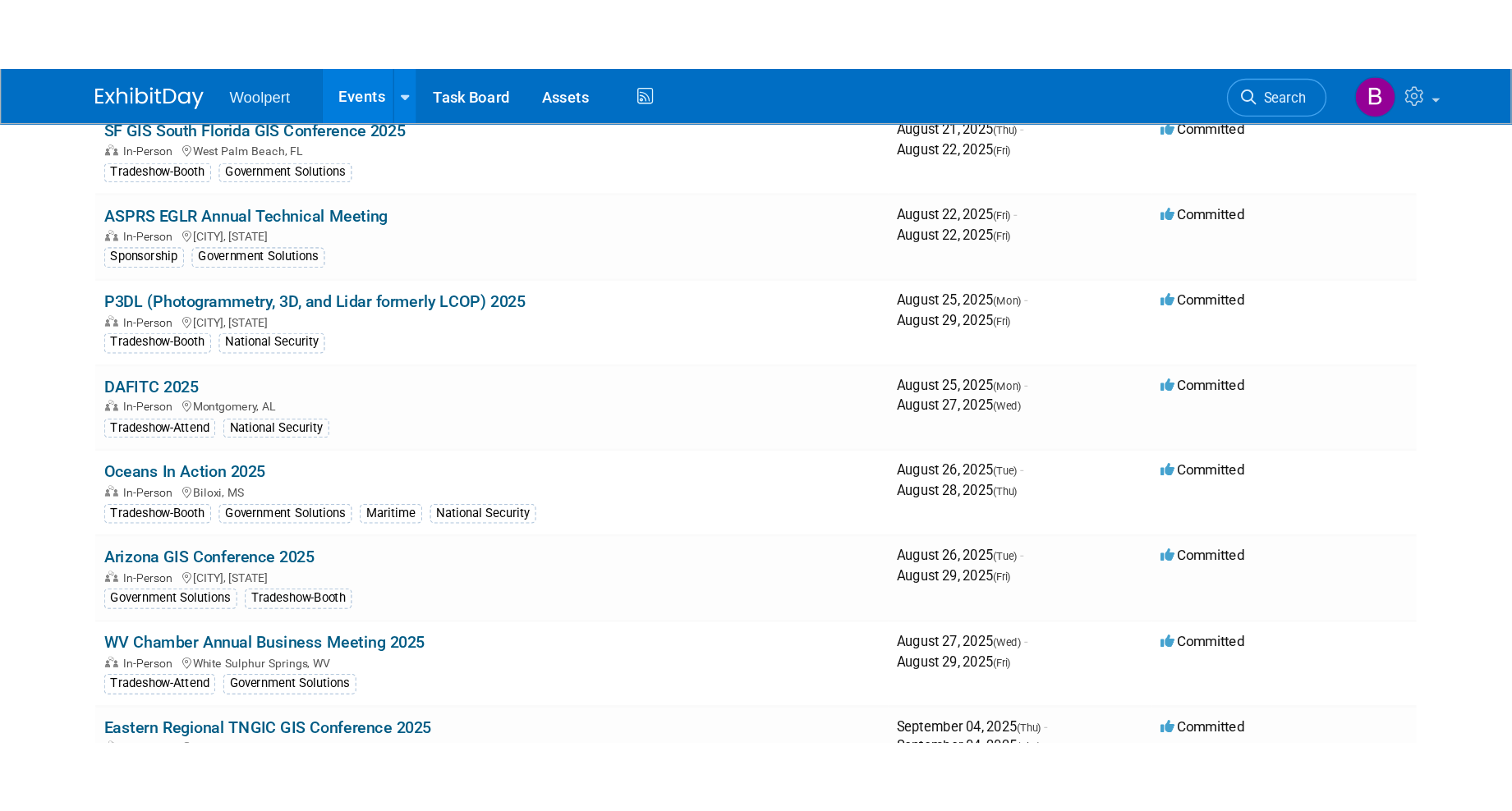 scroll, scrollTop: 0, scrollLeft: 0, axis: both 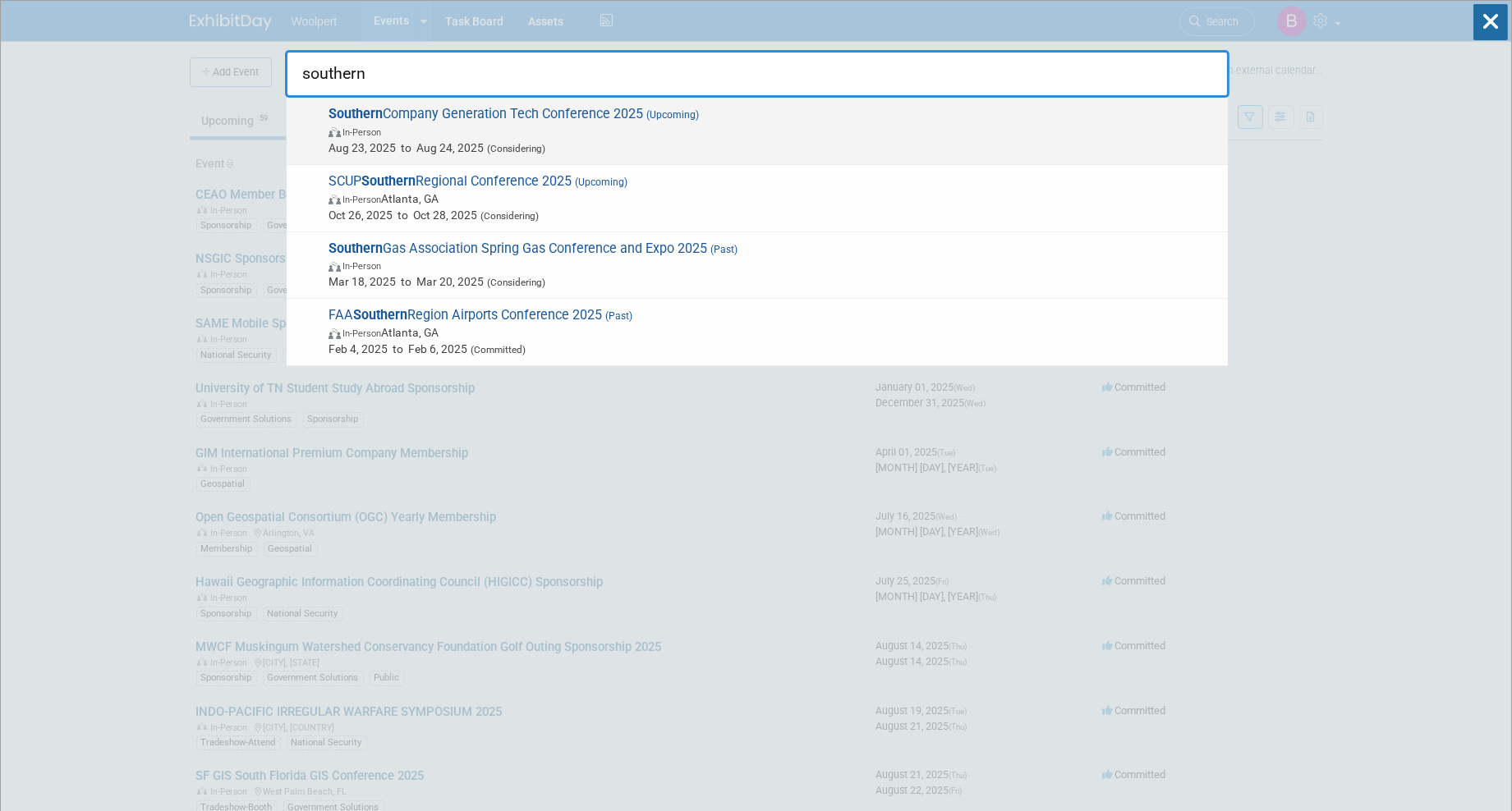 type on "southern" 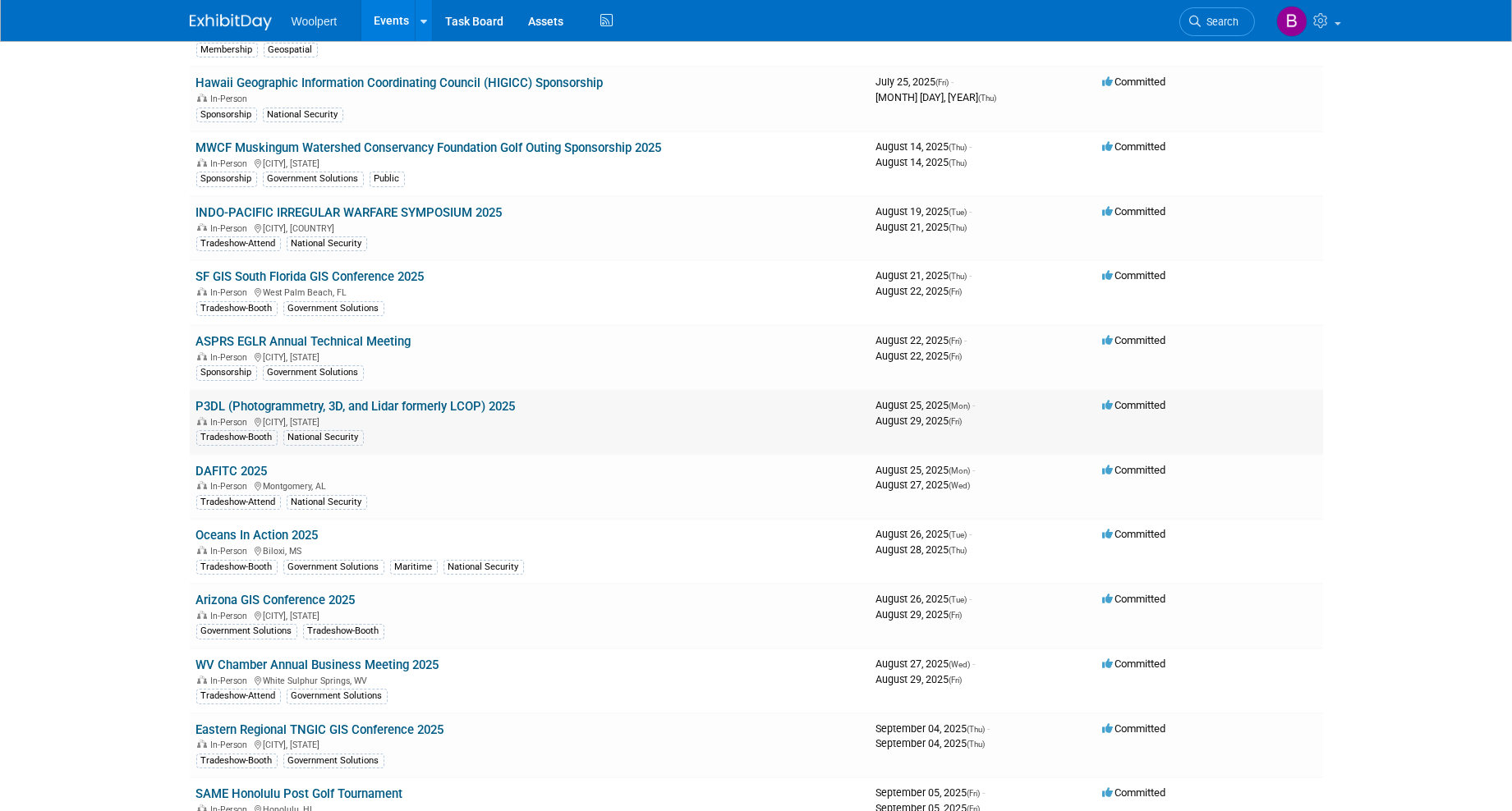 scroll, scrollTop: 456, scrollLeft: 0, axis: vertical 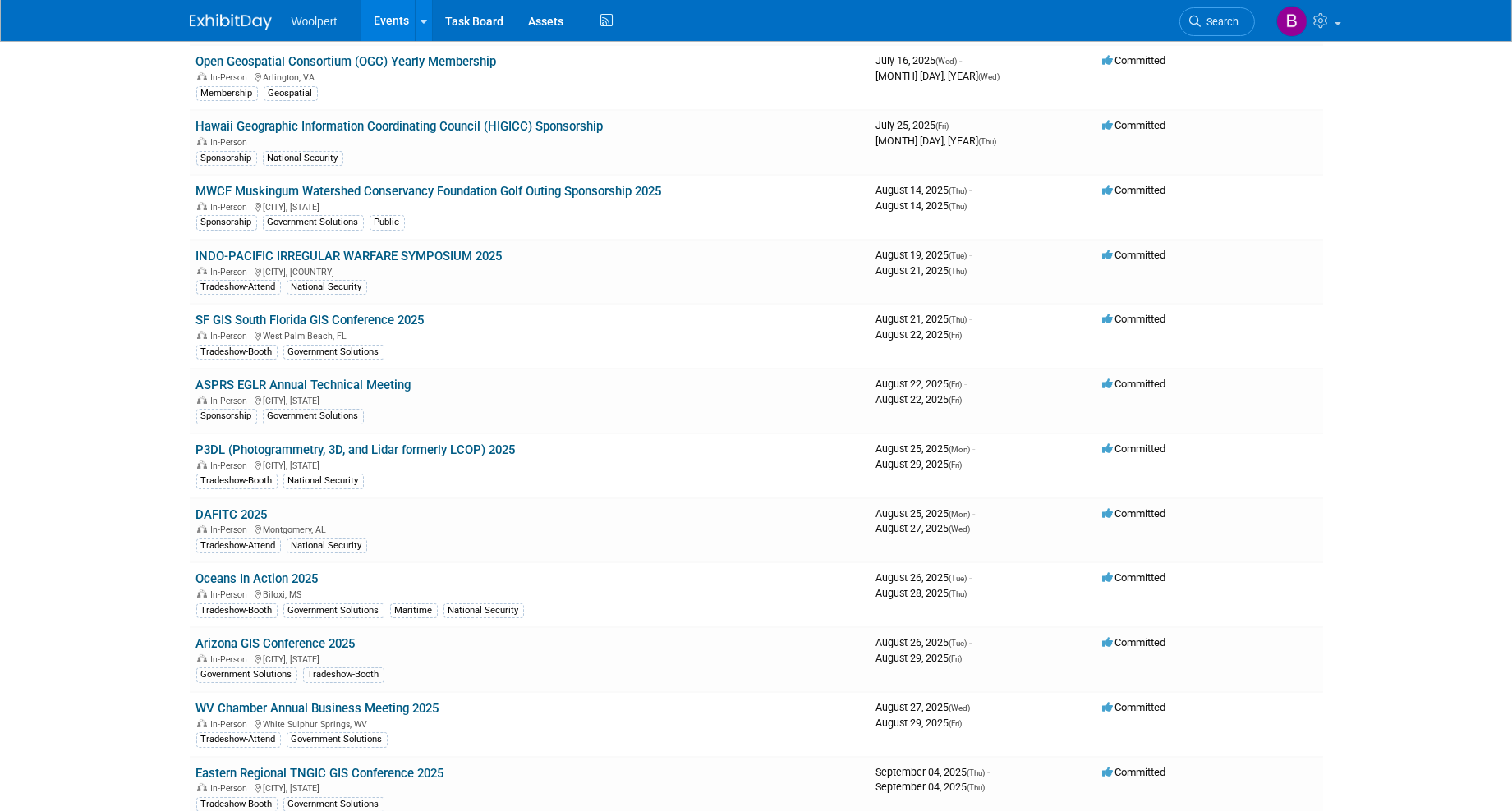 drag, startPoint x: 158, startPoint y: 307, endPoint x: 71, endPoint y: 557, distance: 264.7055 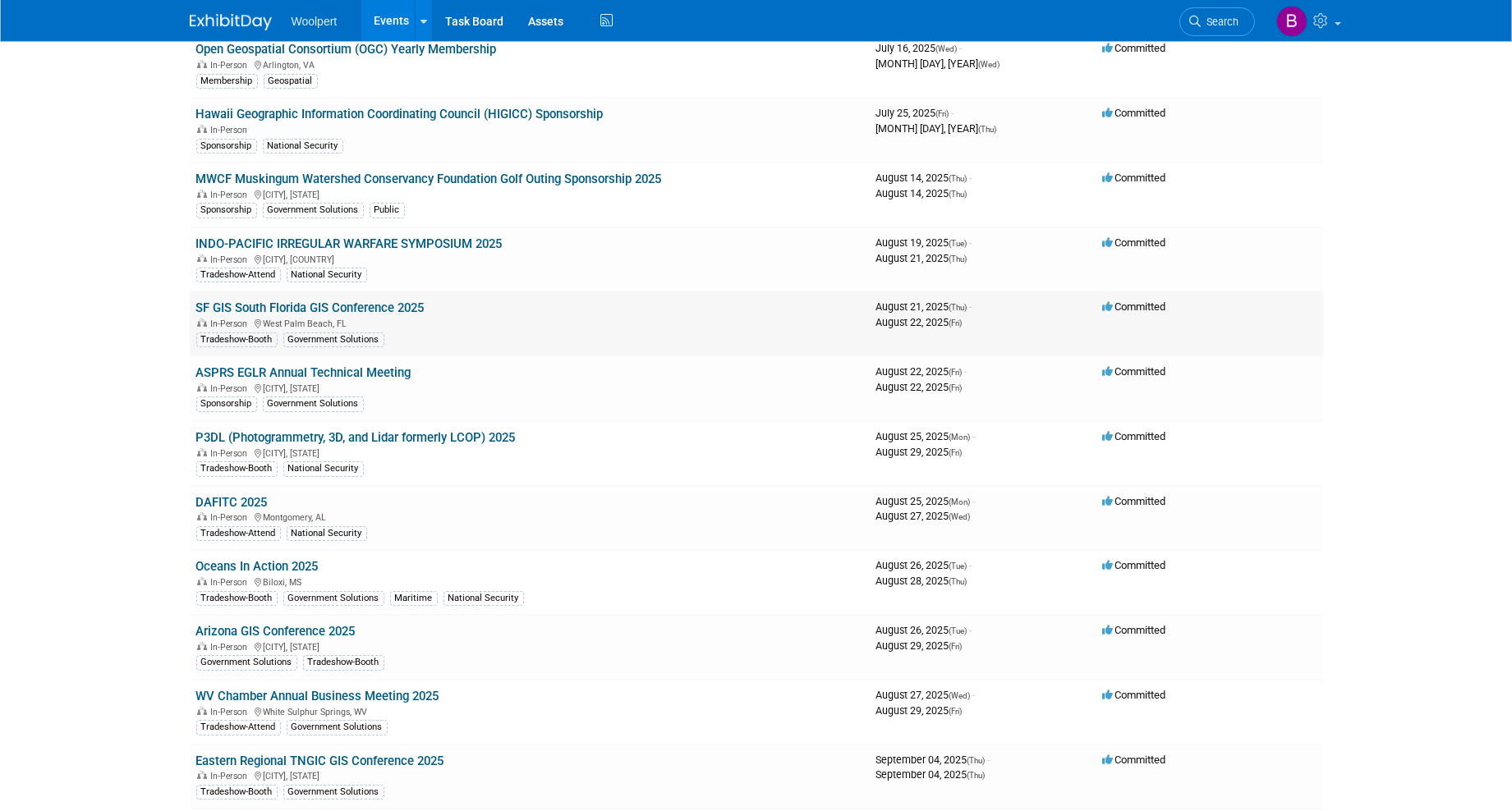 scroll, scrollTop: 456, scrollLeft: 0, axis: vertical 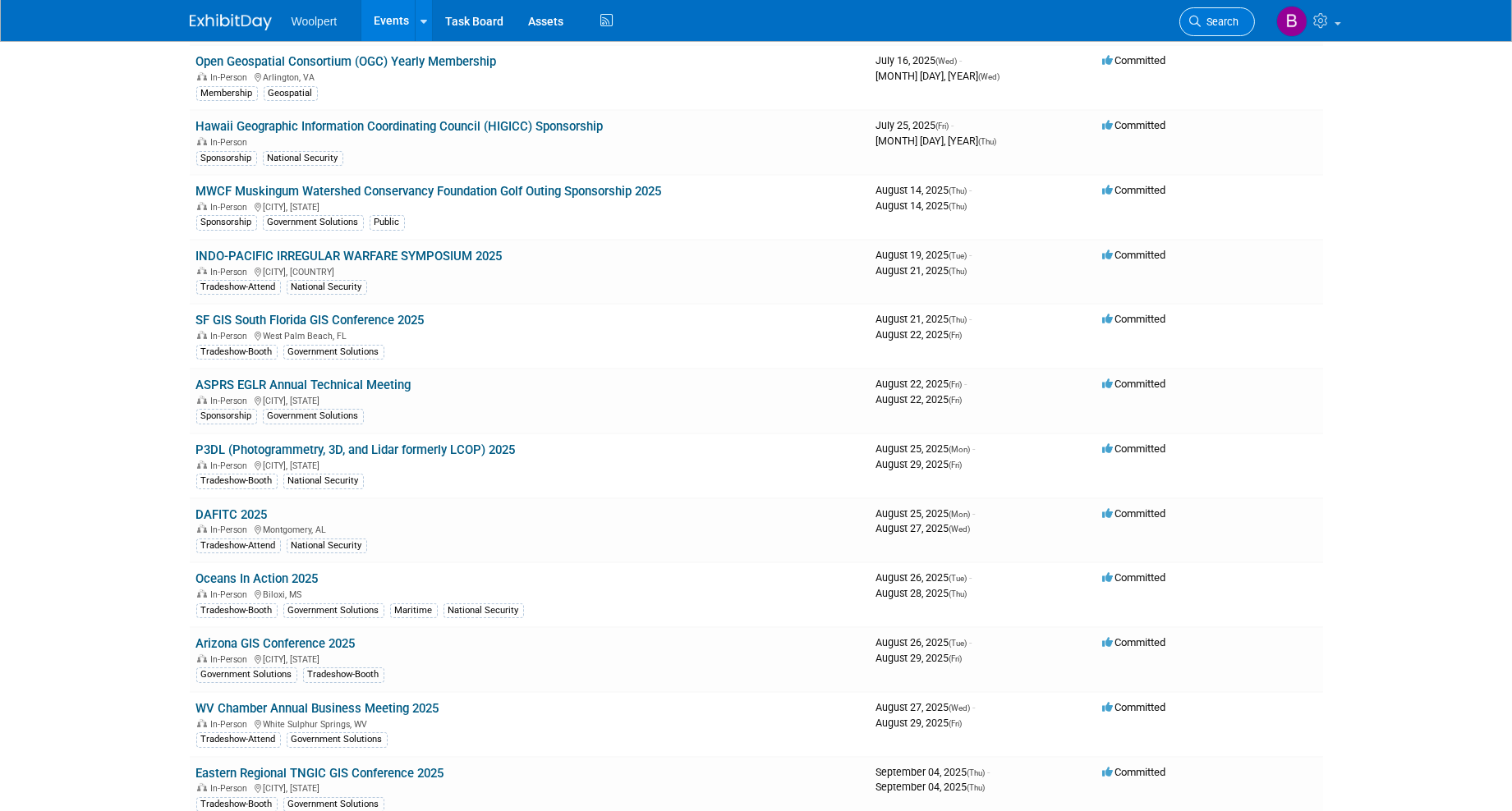 click on "Search" at bounding box center (1220, 21) 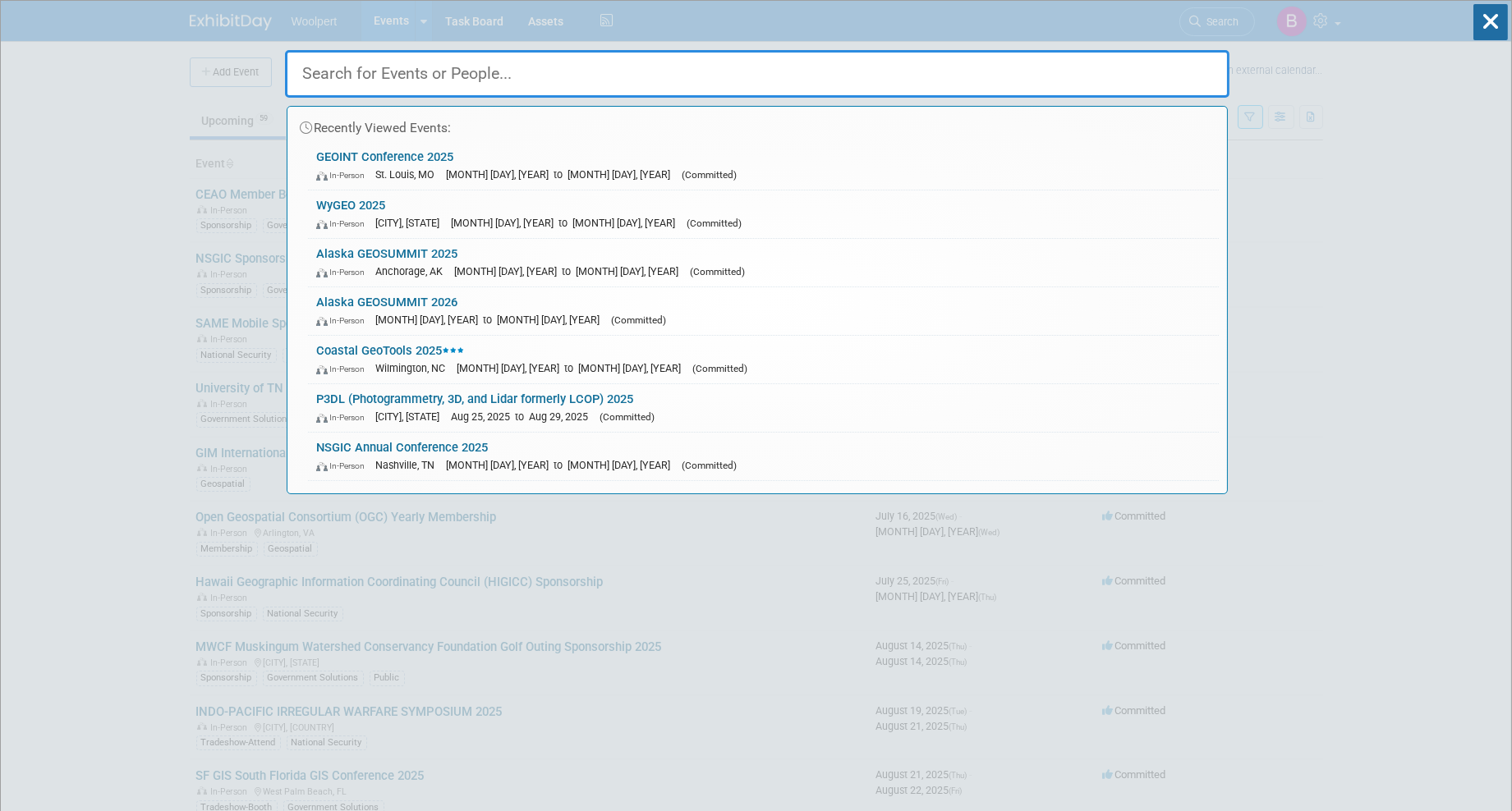click on "Recently Viewed Events:
GEOINT Conference 2025
In-Person
St. Louis, MO
May 18, 2025  to  May 21, 2025
(Committed)
WyGEO 2025
In-Person
Casper, WY
May 14, 2025  to  May 16, 2025
(Committed)
Alaska GEOSUMMIT 2025
In-Person
Anchorage, AK
Apr 8, 2025  to  Apr 11, 2025
(Committed)
Alaska GEOSUMMIT 2026
In-Person
Apr 8, 2026  to  Apr 10, 2026
(Committed)
Coastal GeoTools 2025
In-Person
Wilmington, NC
Jan 27, 2025  to  Jan 30, 2025
(Committed)
P3DL (Photogrammetry, 3D, and Lidar formerly LCOP) 2025
In-Person
Springfield, VA
Aug 25, 2025  to  Aug 29, 2025
(Committed)
NSGIC Annual Conference 2025
In-Person
Nashville, TN
Sep 14, 2025  to  Sep 19, 2025
(Committed)
No match found..." at bounding box center [756, 3283] 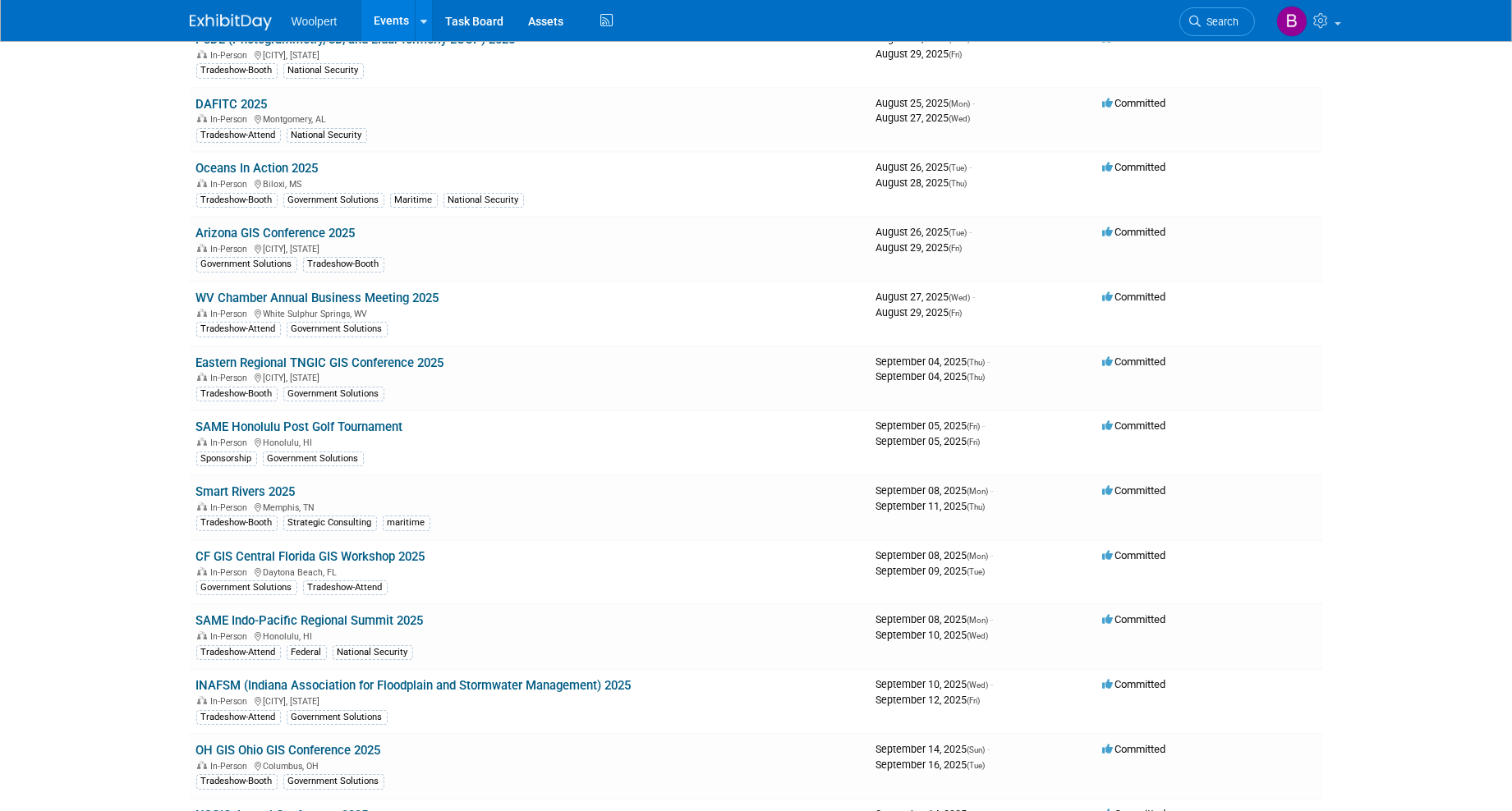 scroll, scrollTop: 912, scrollLeft: 0, axis: vertical 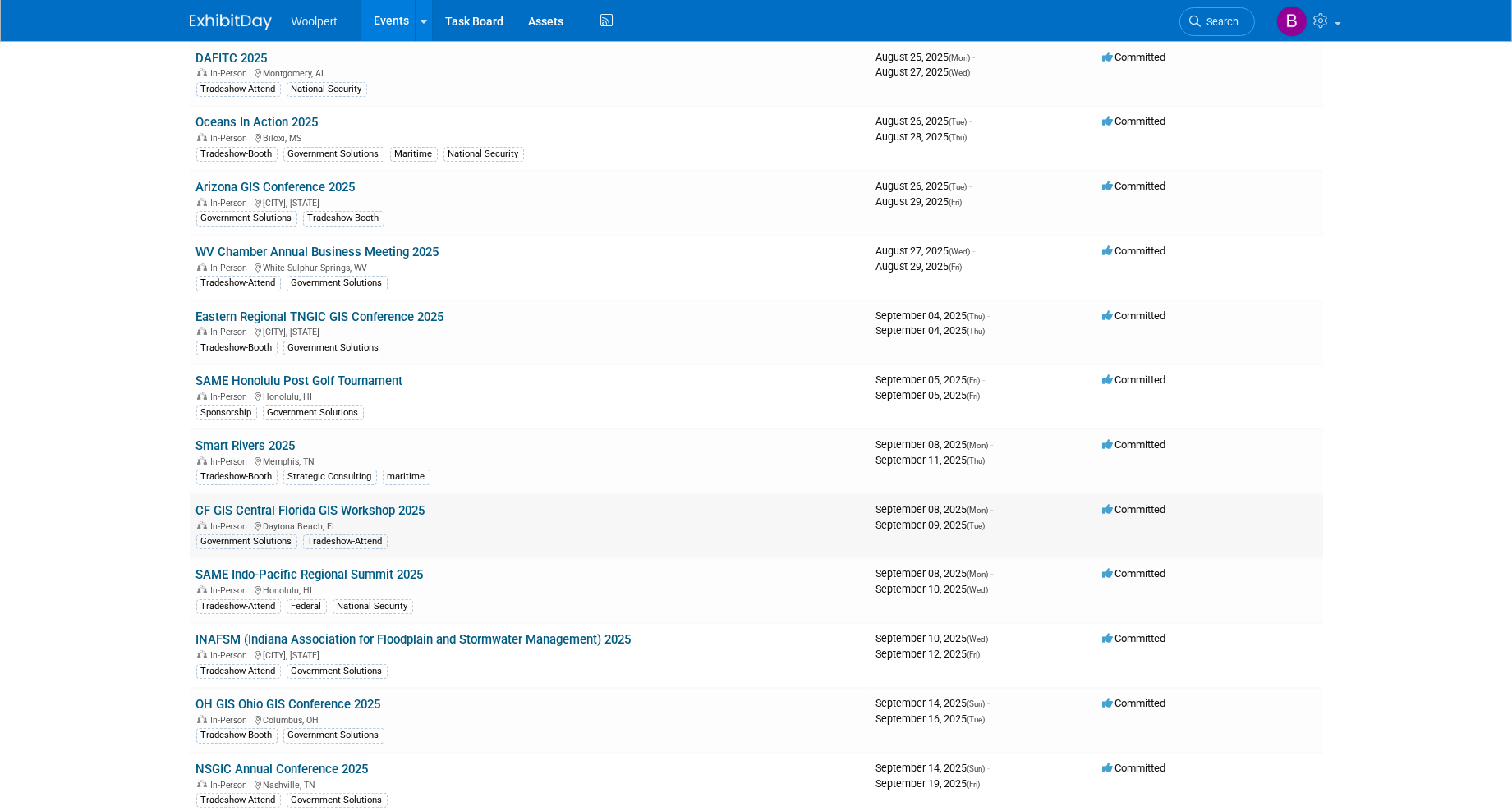 drag, startPoint x: 370, startPoint y: 520, endPoint x: 276, endPoint y: 493, distance: 97.80082 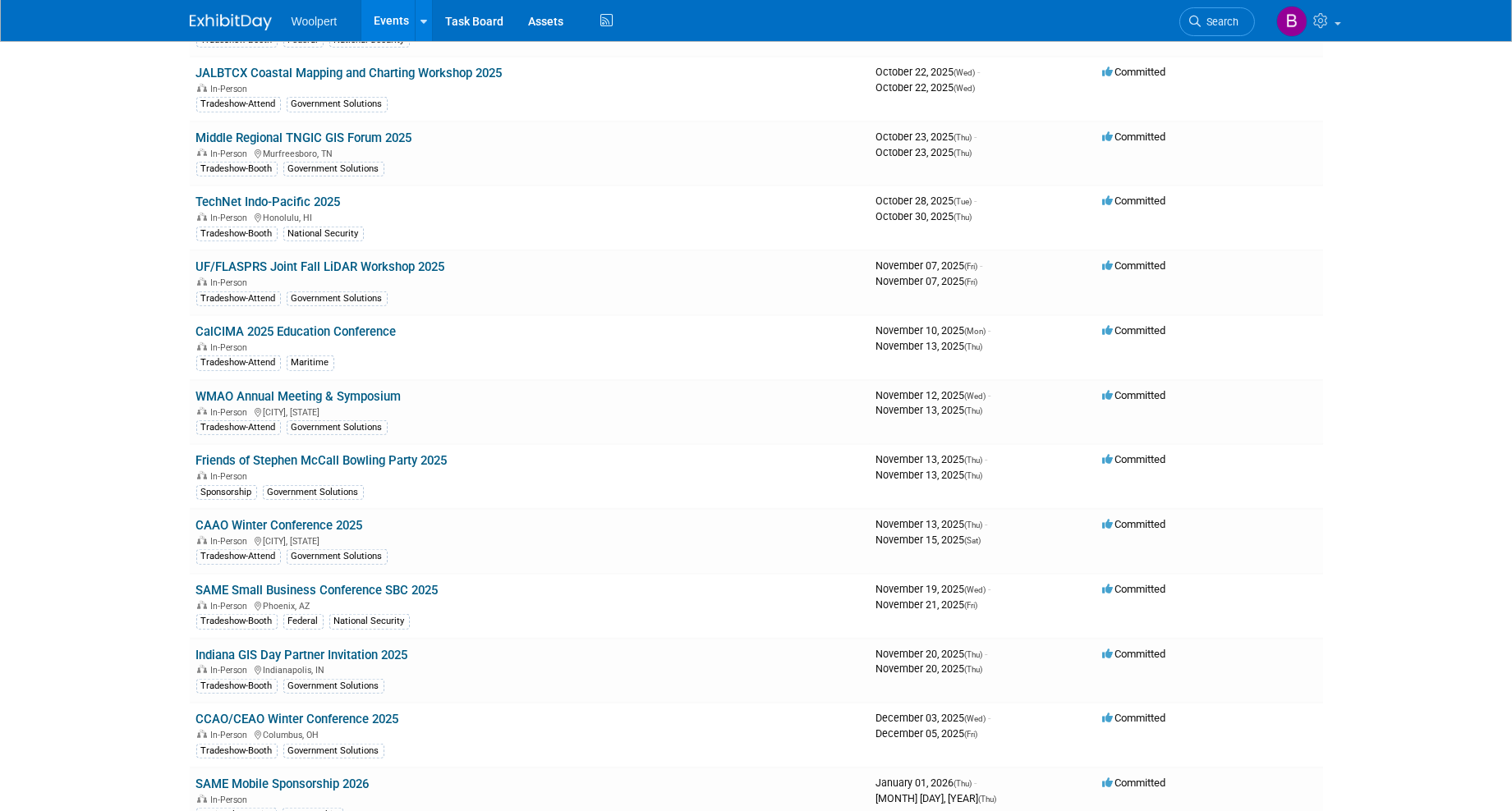scroll, scrollTop: 2554, scrollLeft: 0, axis: vertical 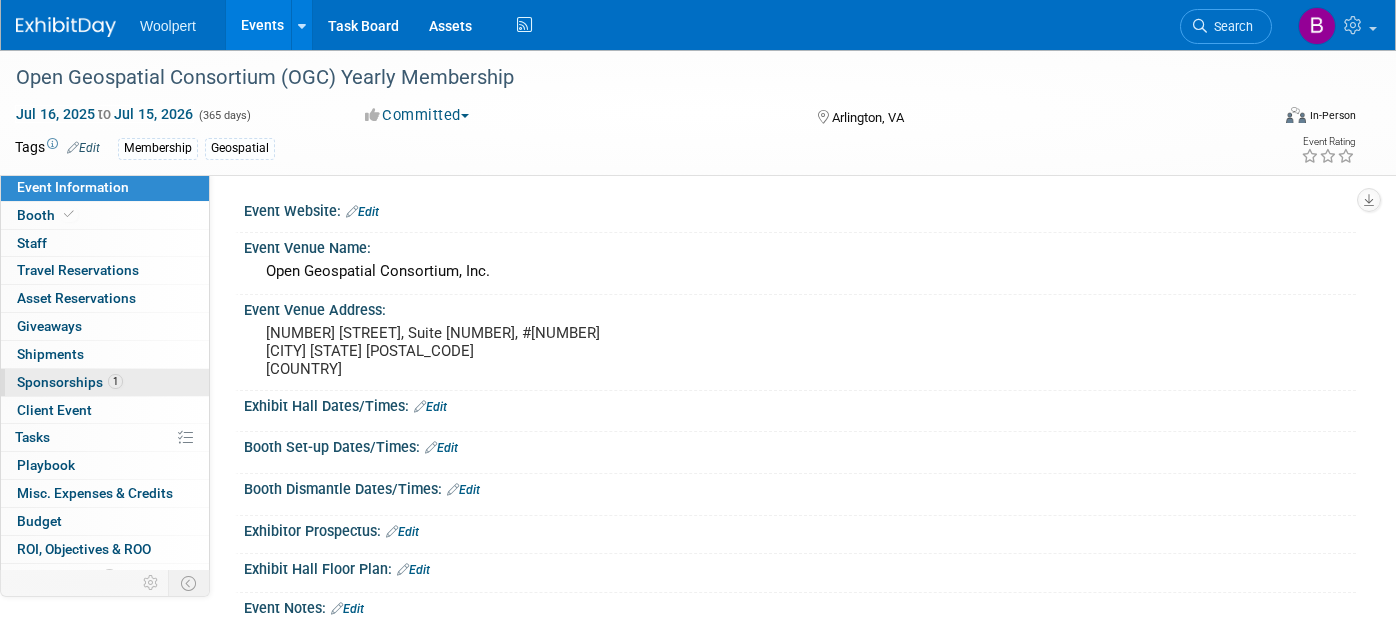 click on "1
Sponsorships 1" at bounding box center (105, 382) 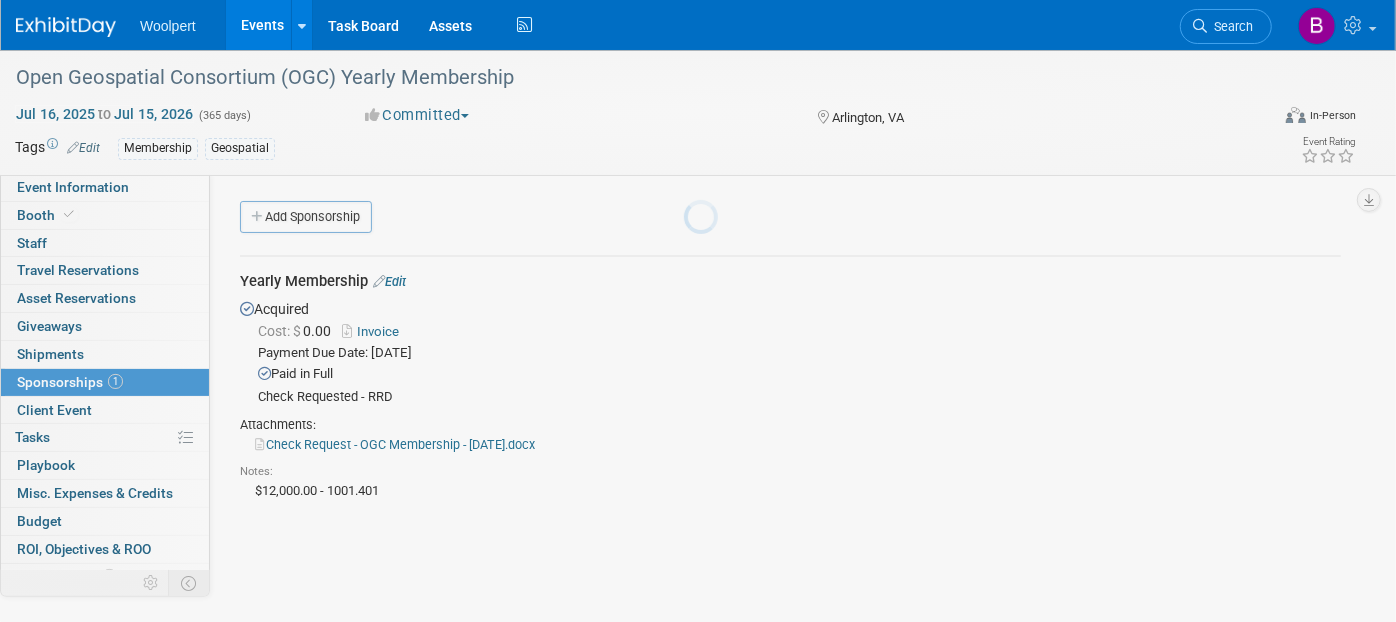 scroll, scrollTop: 0, scrollLeft: 0, axis: both 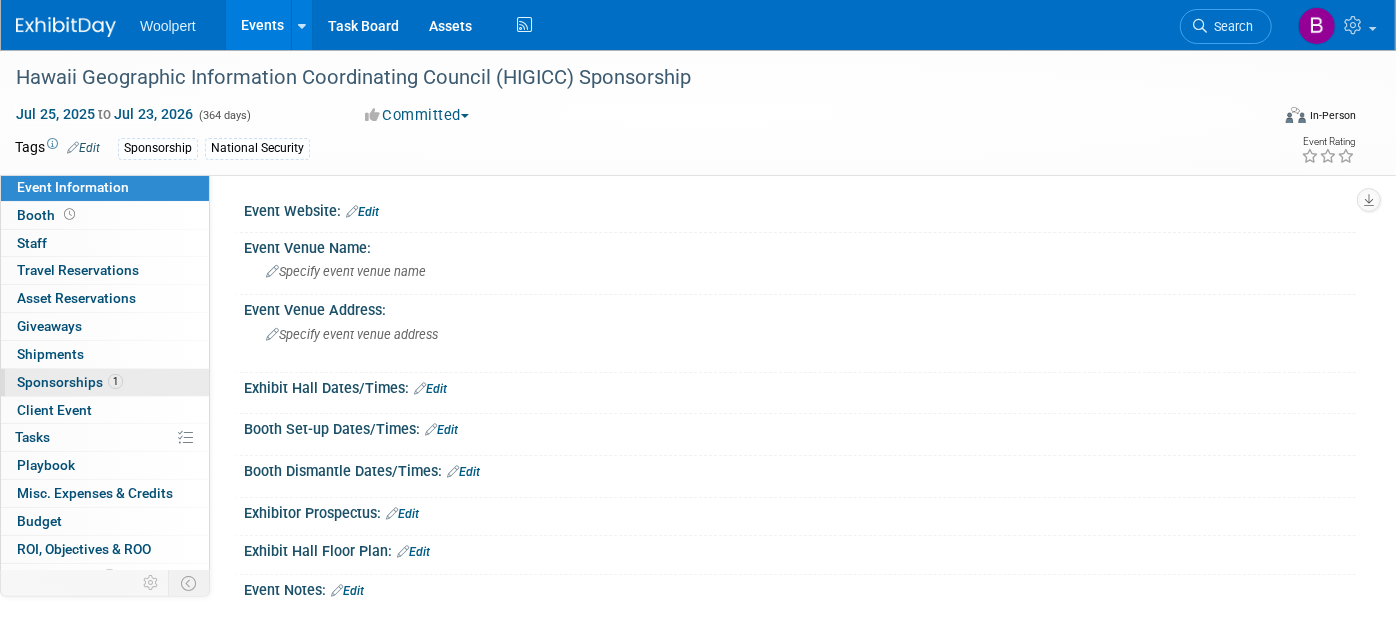 click on "1
Sponsorships 1" at bounding box center [105, 382] 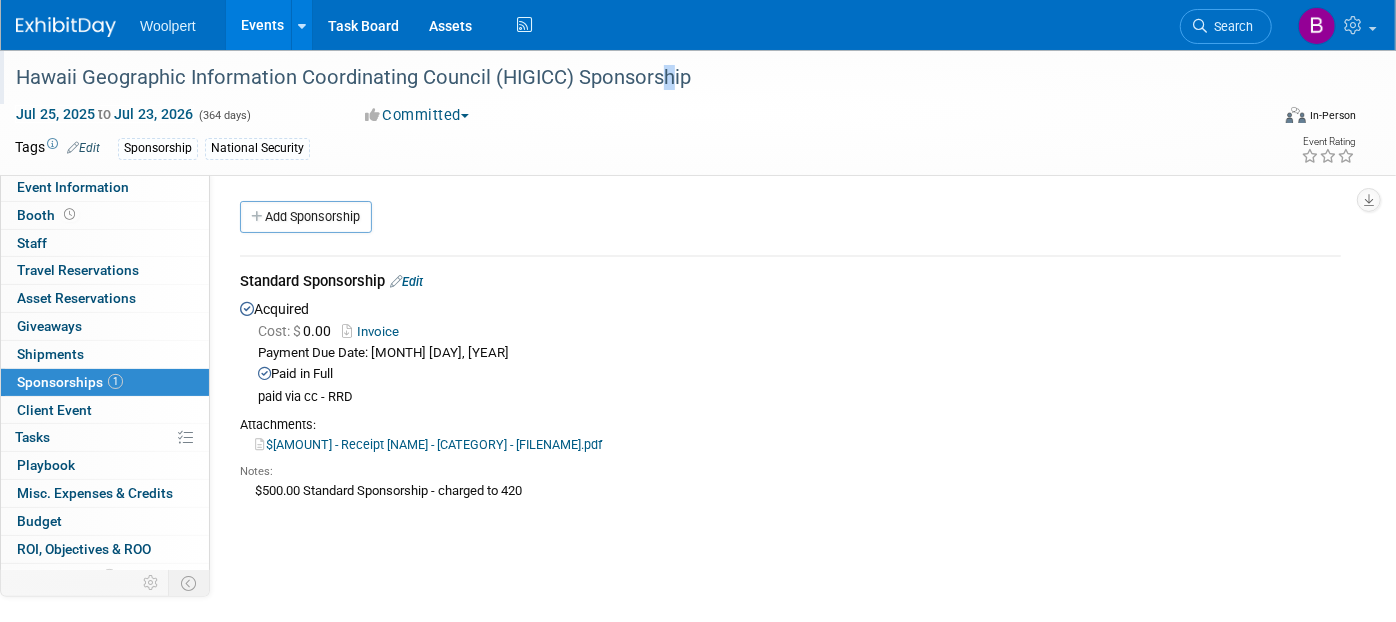 click on "Hawaii Geographic Information Coordinating Council (HIGICC) Sponsorship" at bounding box center (625, 78) 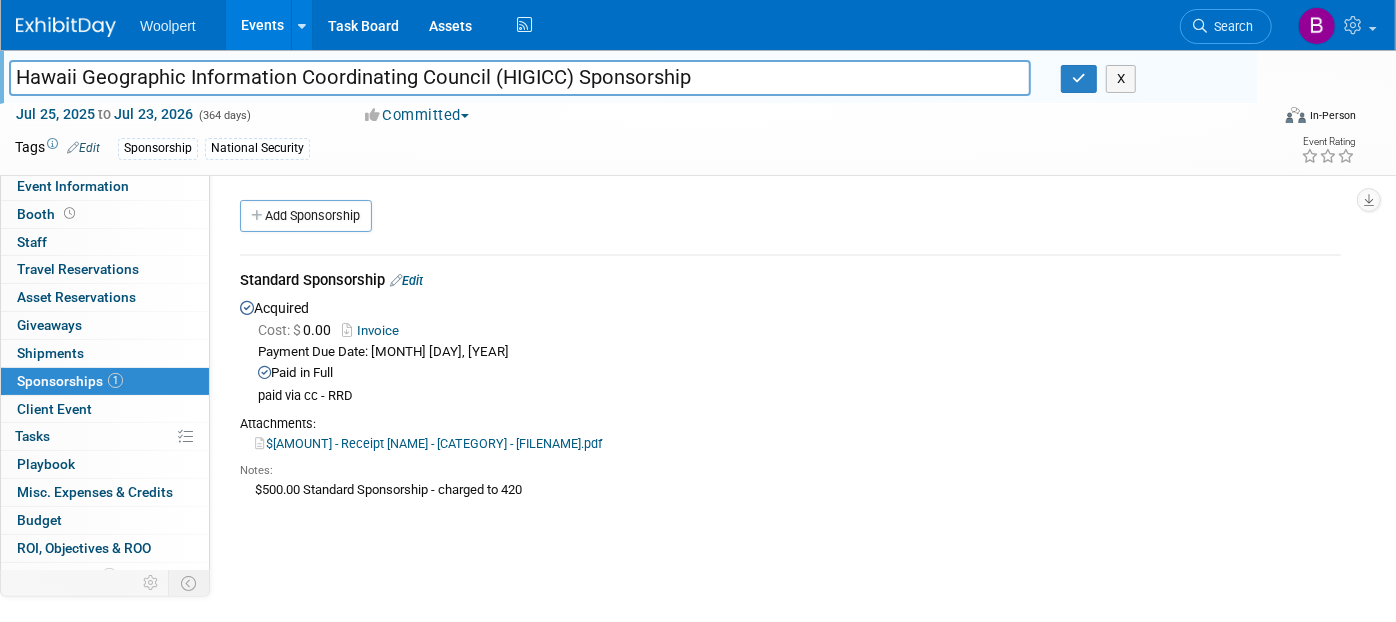 drag, startPoint x: 572, startPoint y: 72, endPoint x: 740, endPoint y: 24, distance: 174.72264 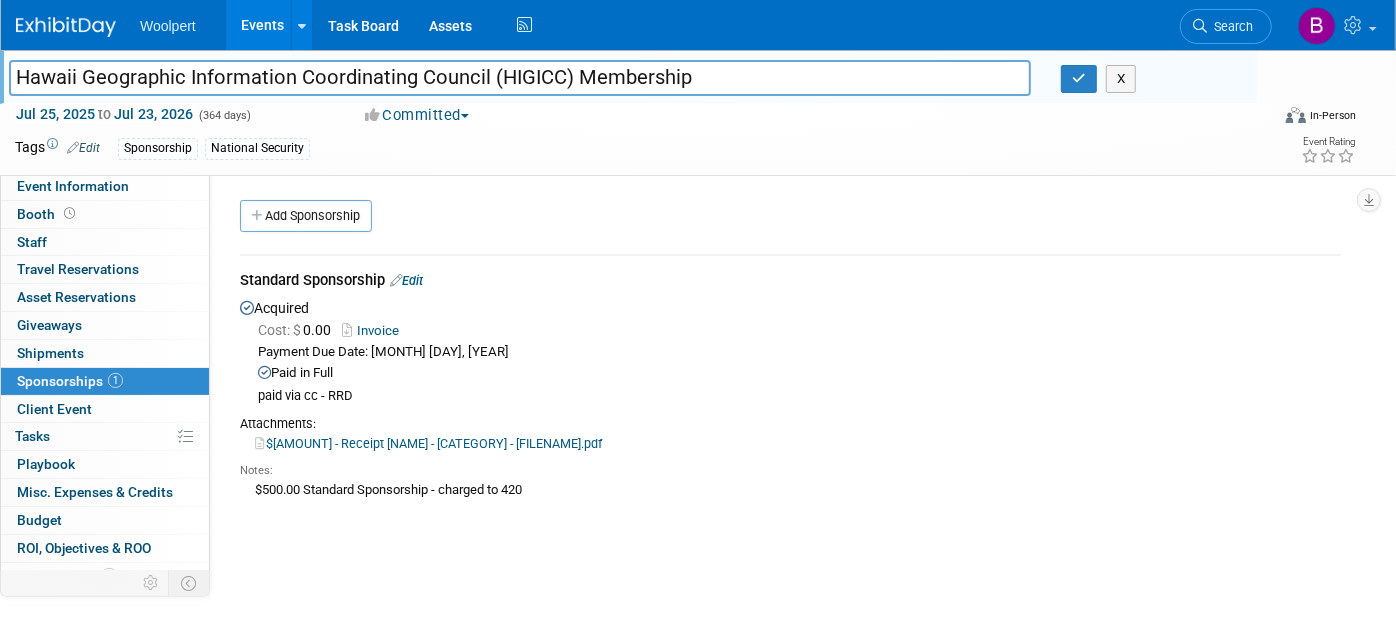 type on "Hawaii Geographic Information Coordinating Council (HIGICC) Membership" 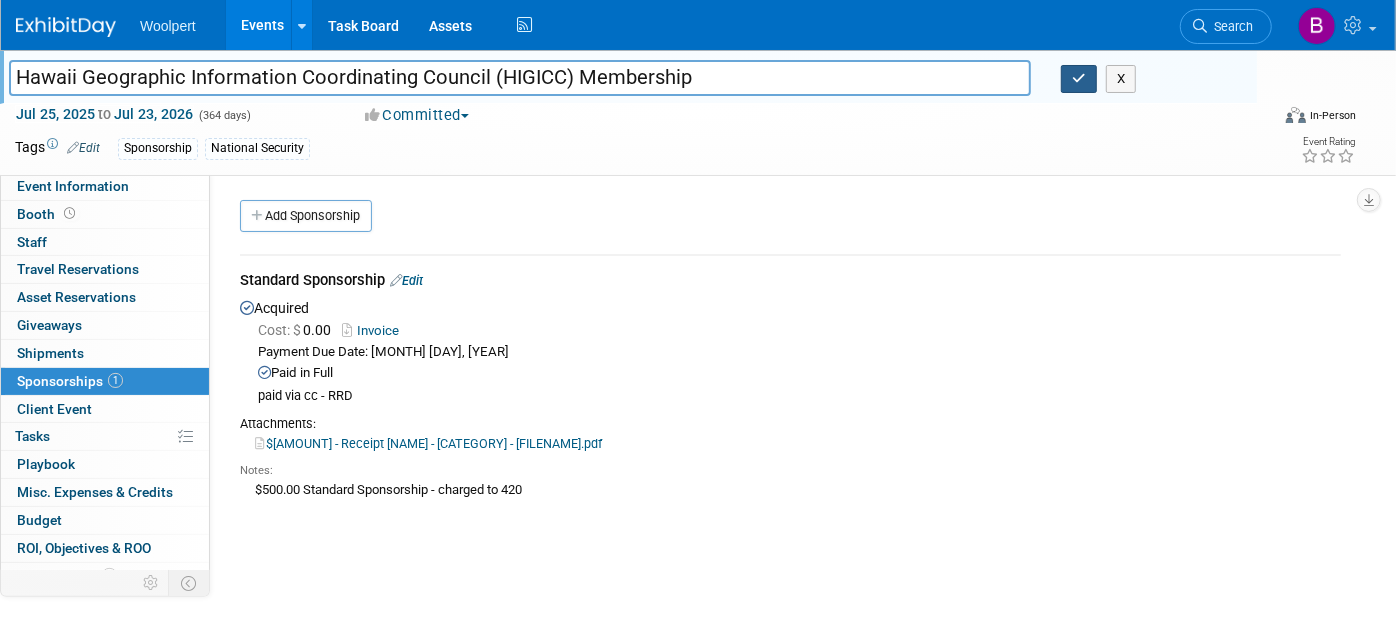 click at bounding box center [1079, 79] 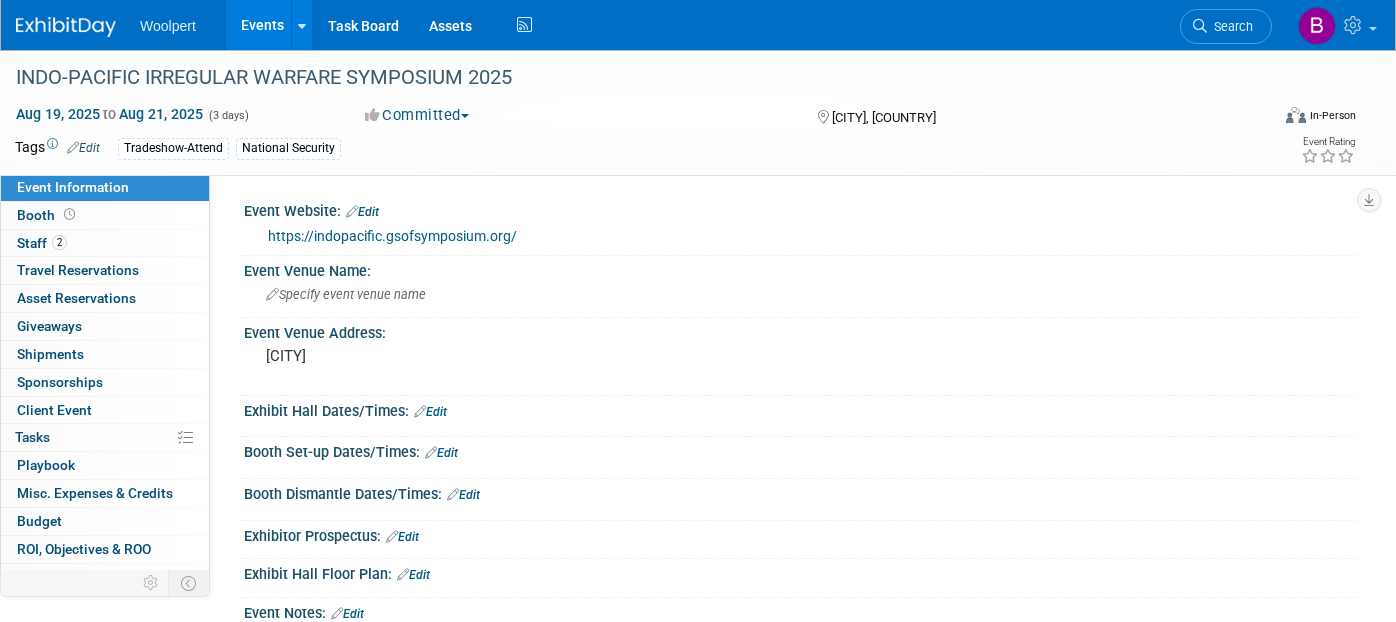 scroll, scrollTop: 0, scrollLeft: 0, axis: both 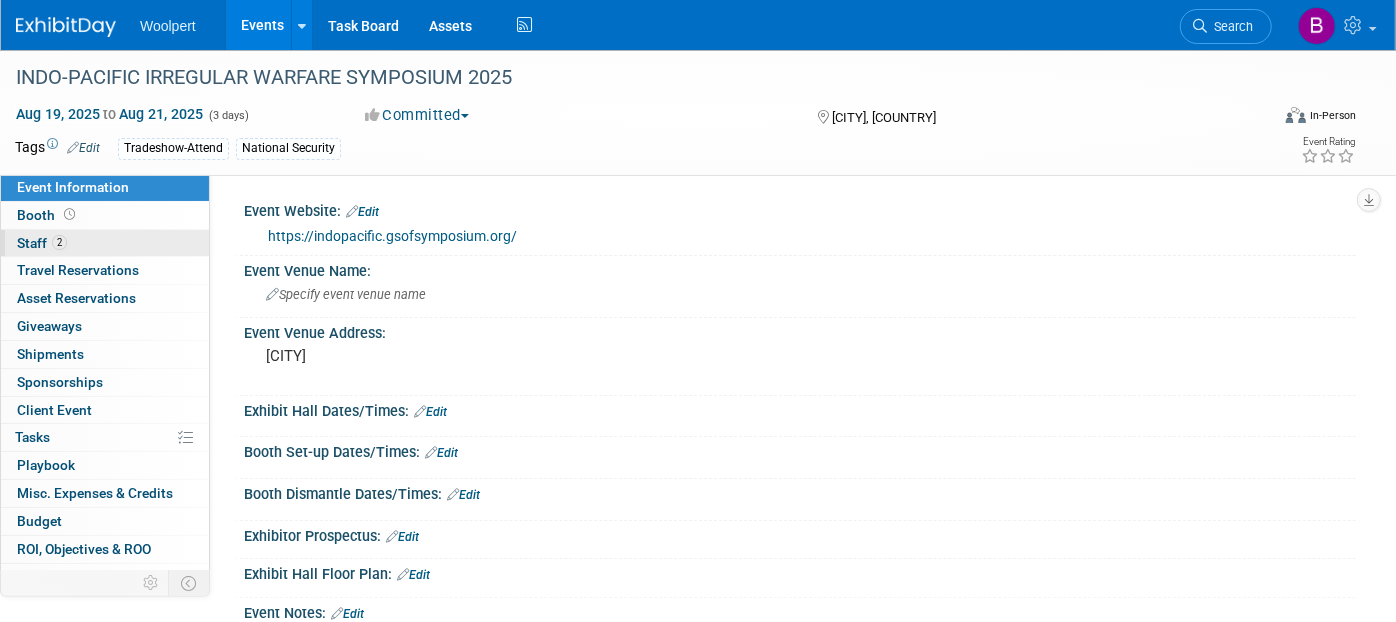 click on "2
Staff 2" at bounding box center [105, 243] 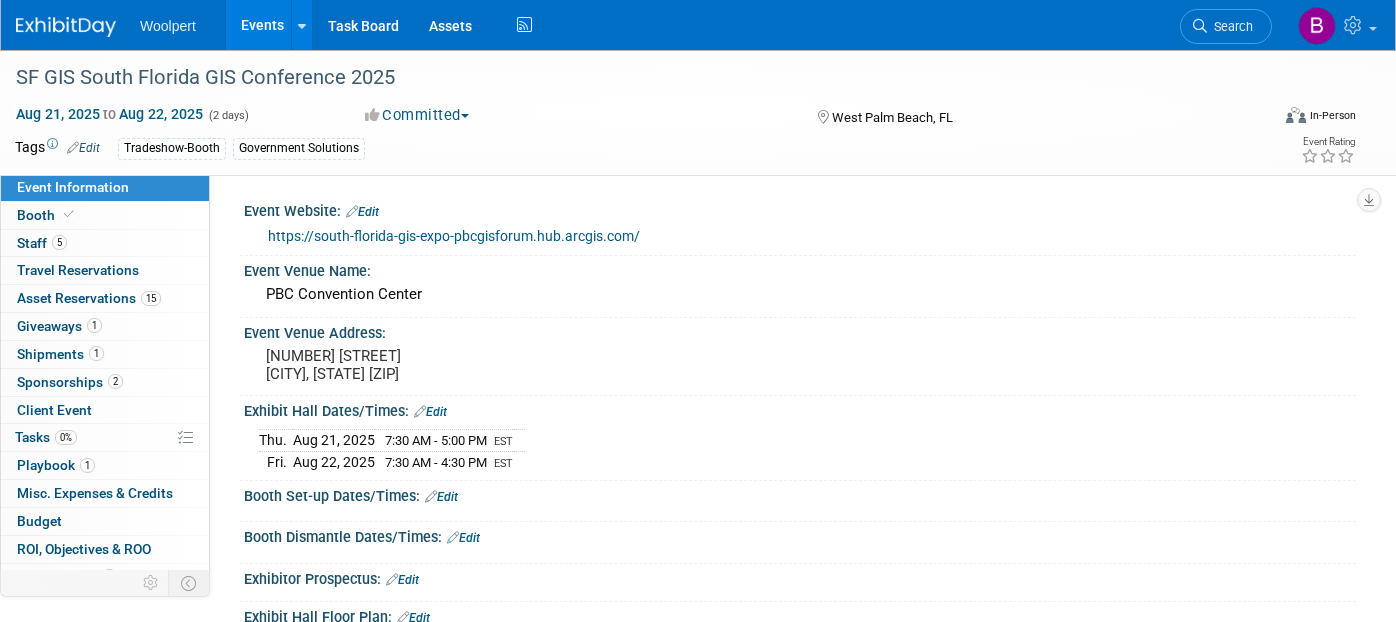 scroll, scrollTop: 0, scrollLeft: 0, axis: both 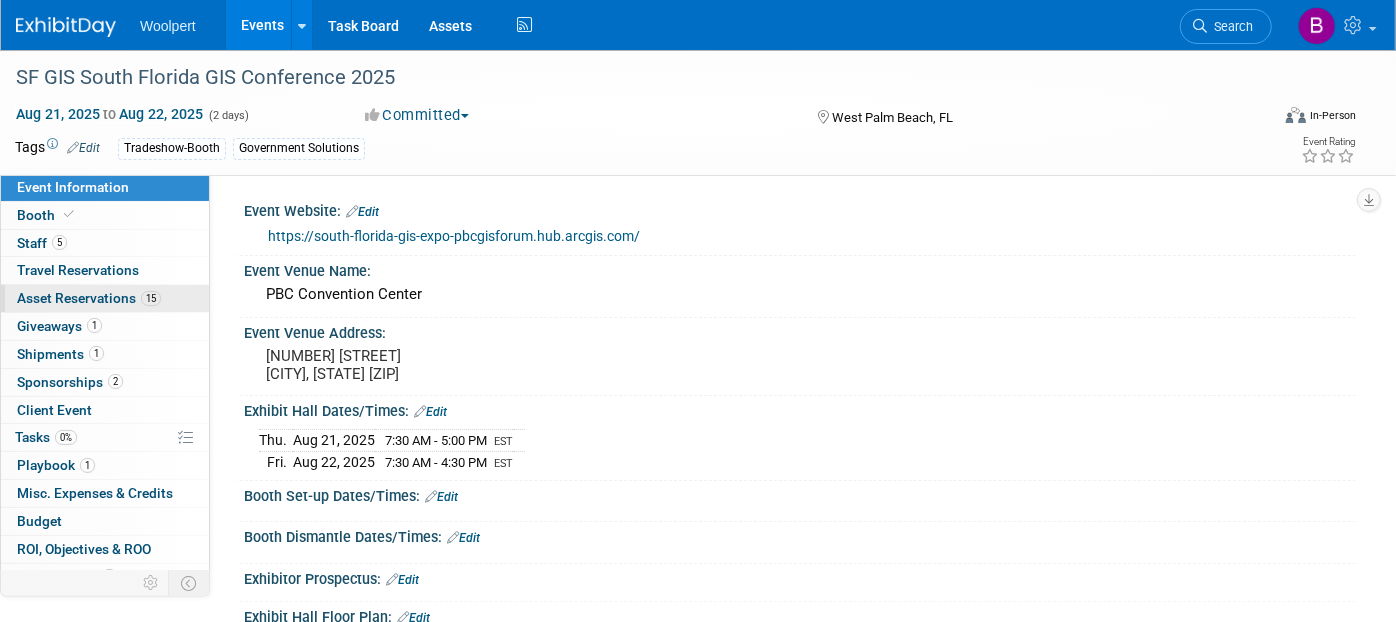 click on "Asset Reservations 15" at bounding box center (89, 298) 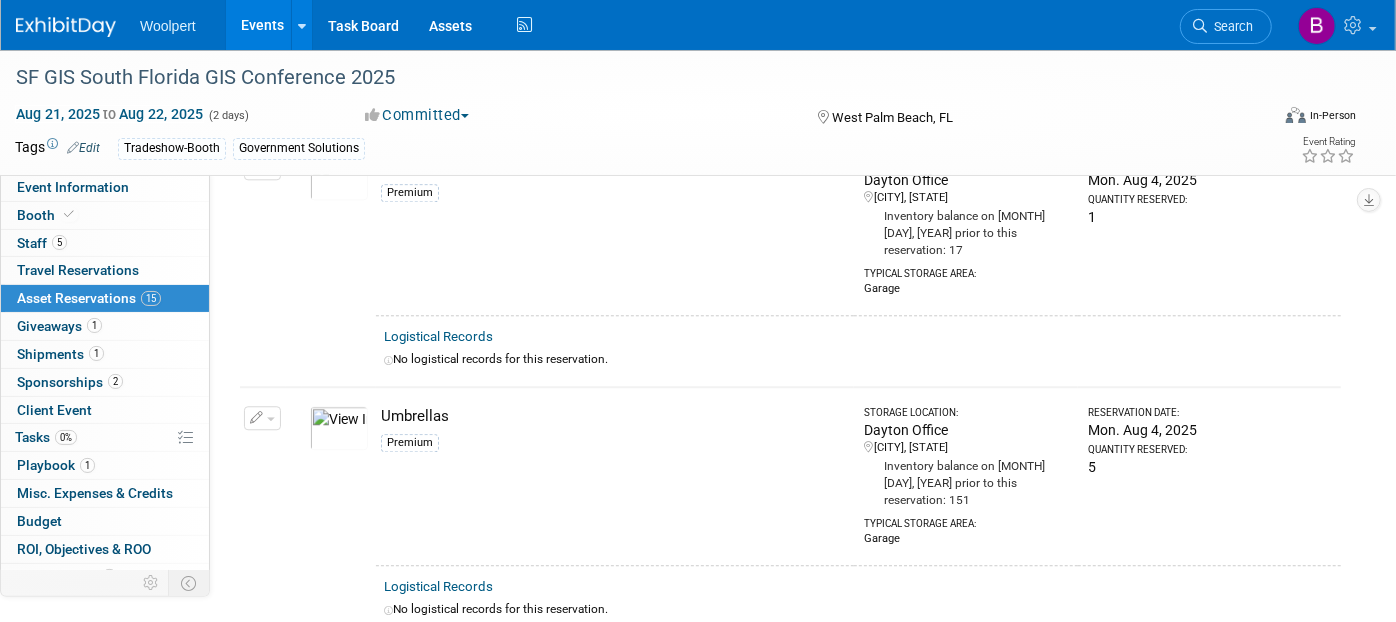 scroll, scrollTop: 3100, scrollLeft: 0, axis: vertical 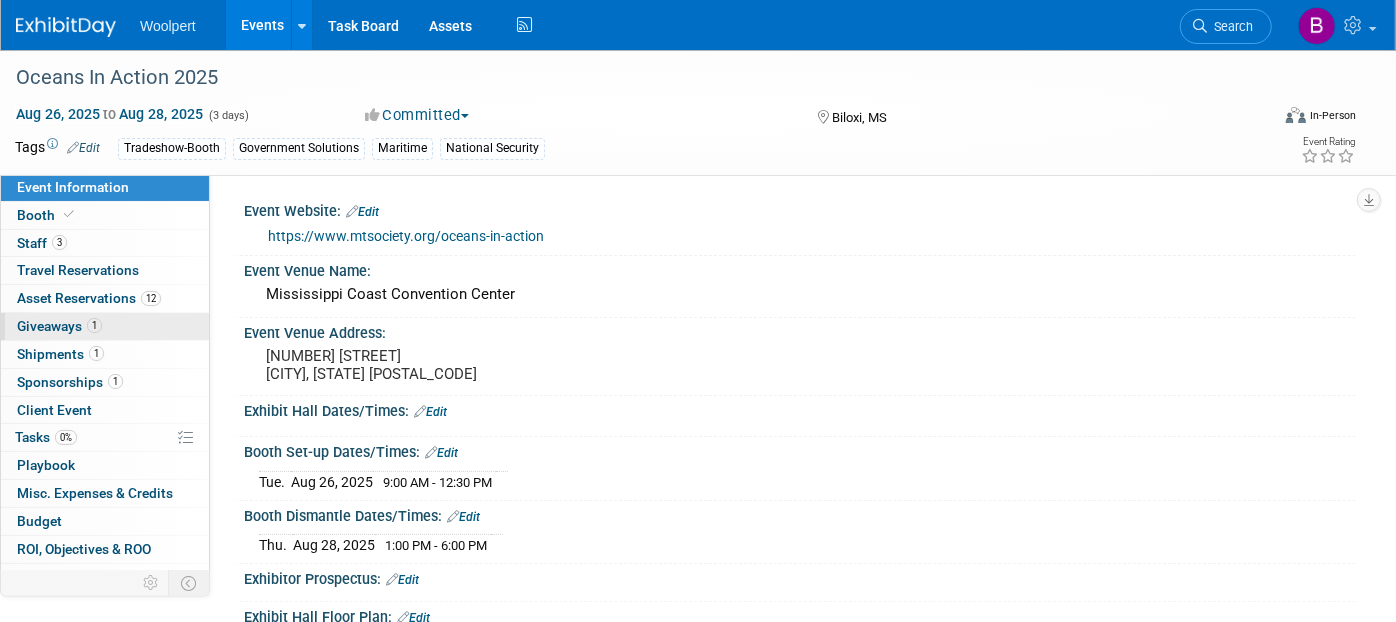 click on "1
Giveaways 1" at bounding box center (105, 326) 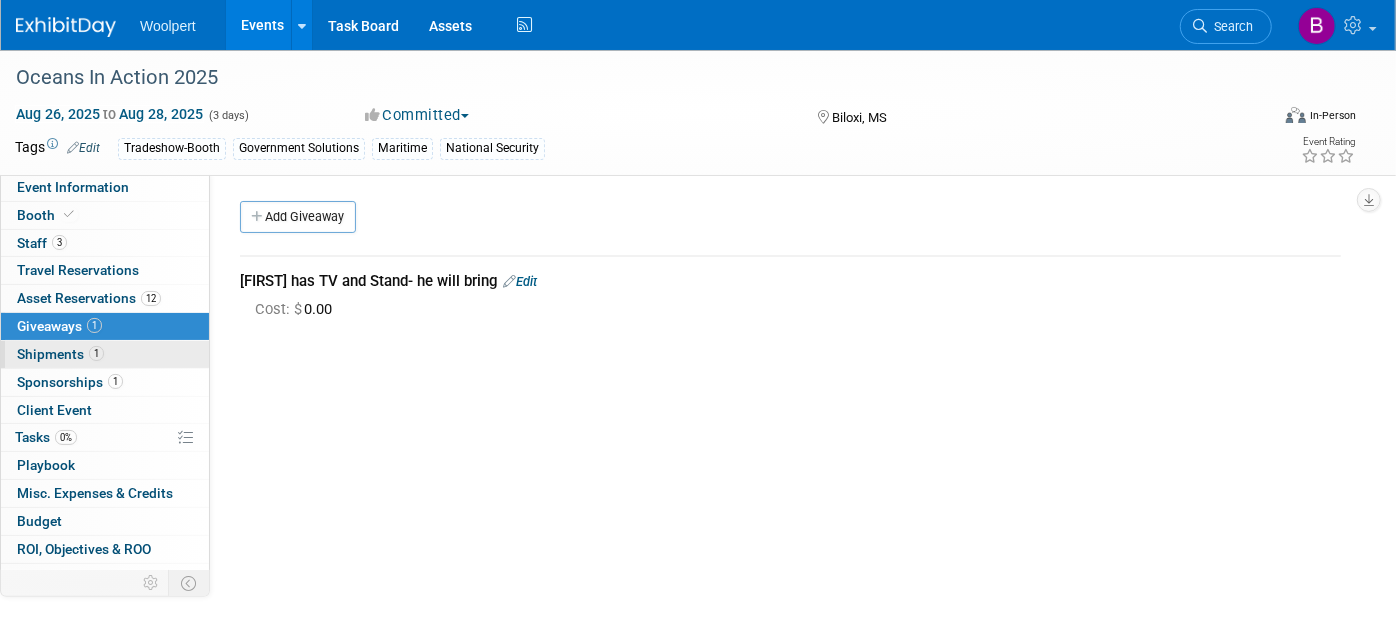 click on "Shipments 1" at bounding box center [60, 354] 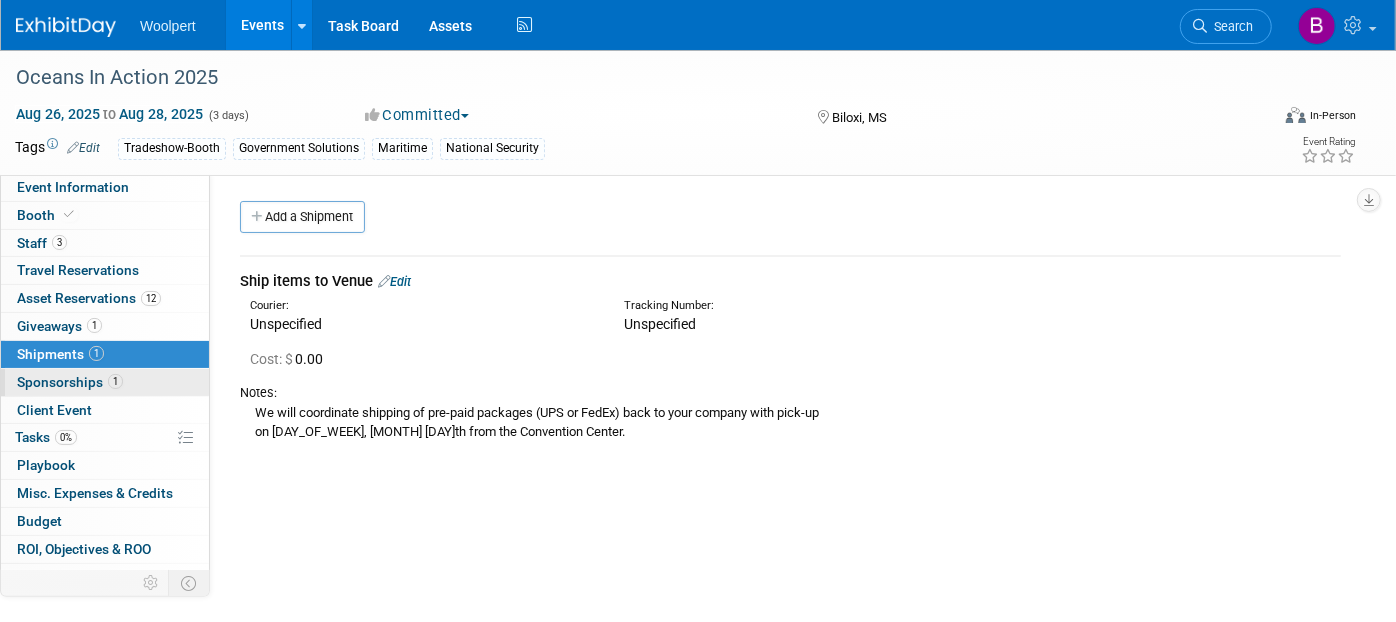 click on "Sponsorships 1" at bounding box center (70, 382) 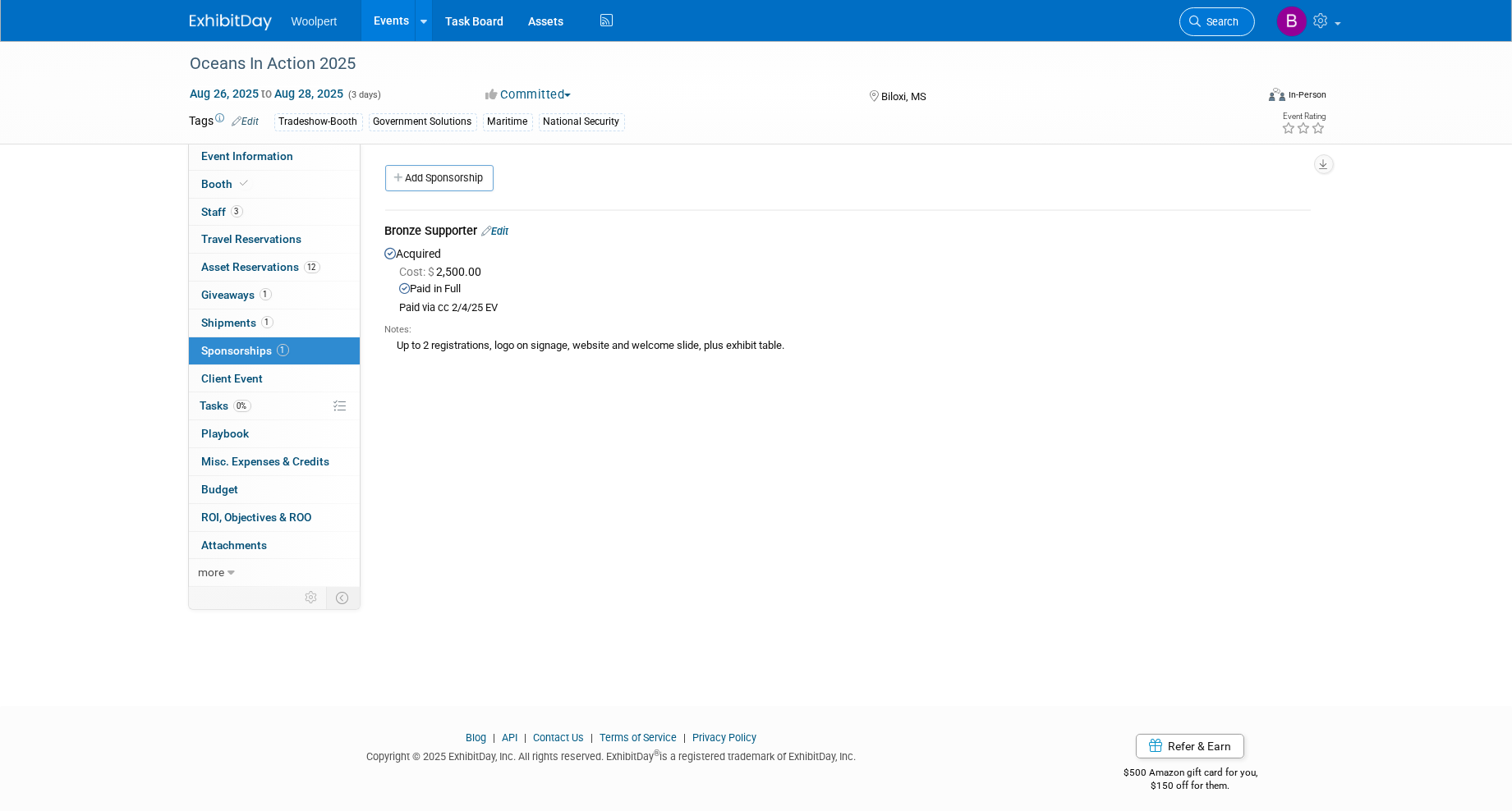 click on "Search" at bounding box center (1220, 21) 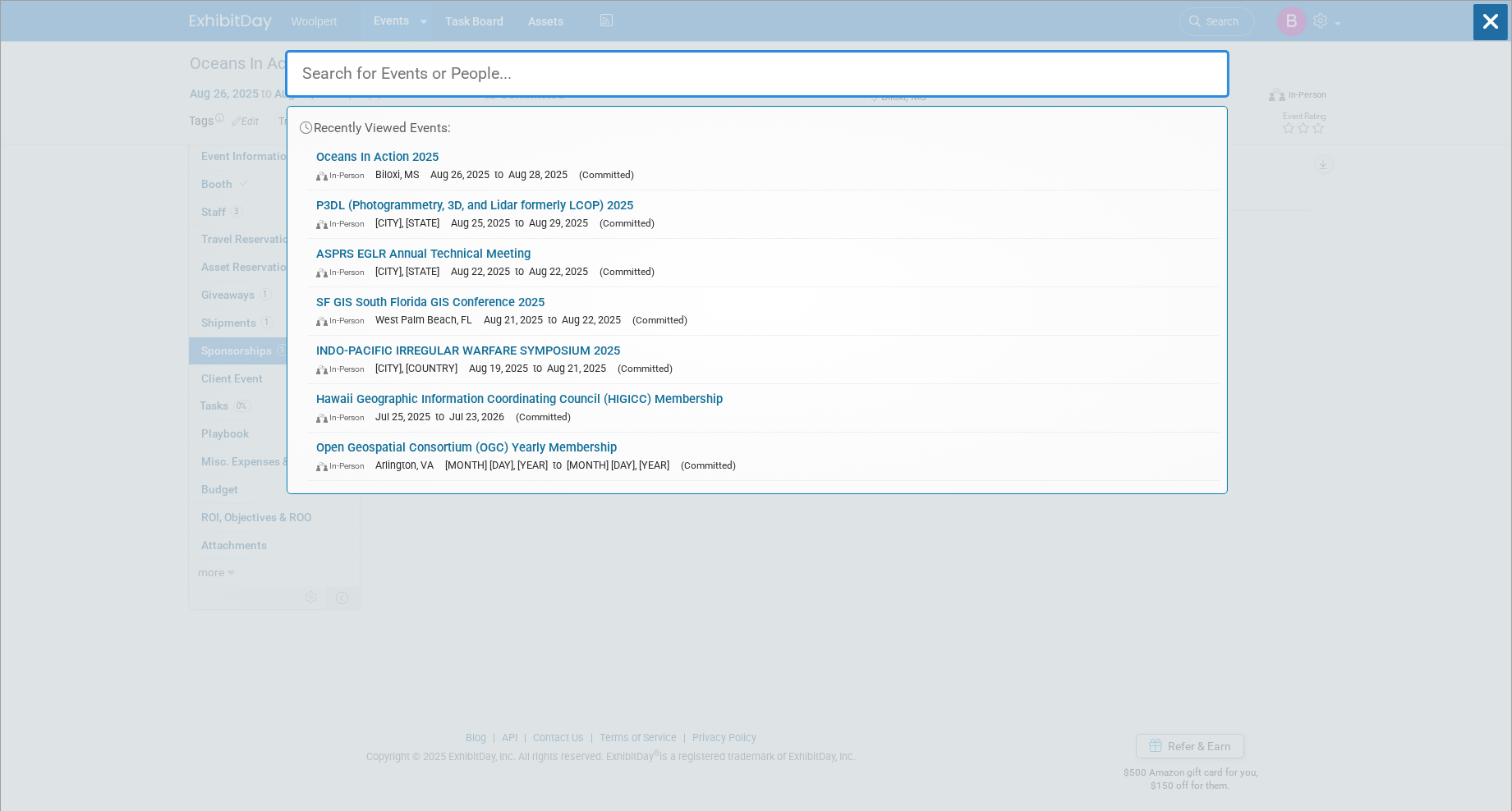 click at bounding box center (757, 74) 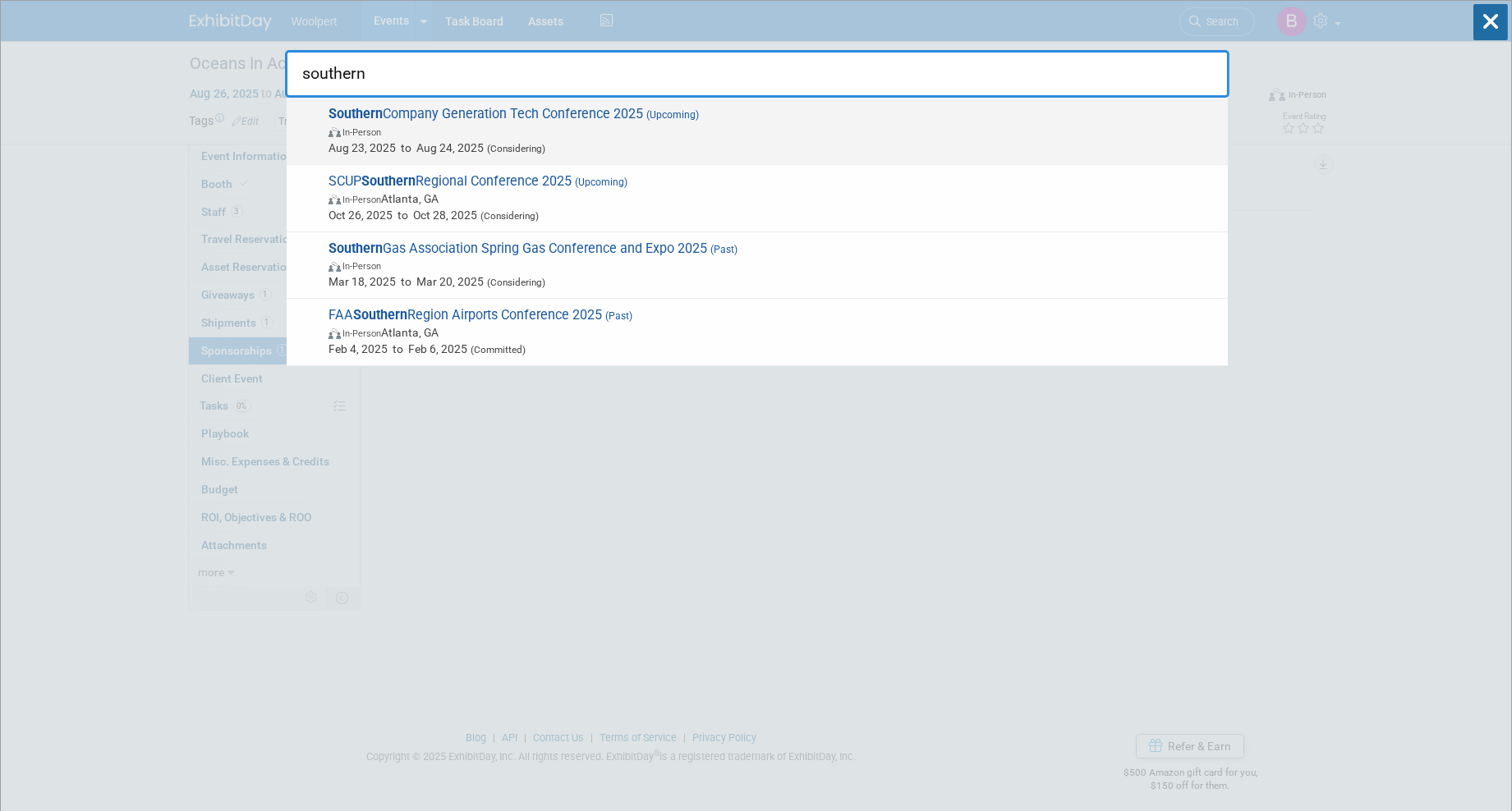 type on "southern" 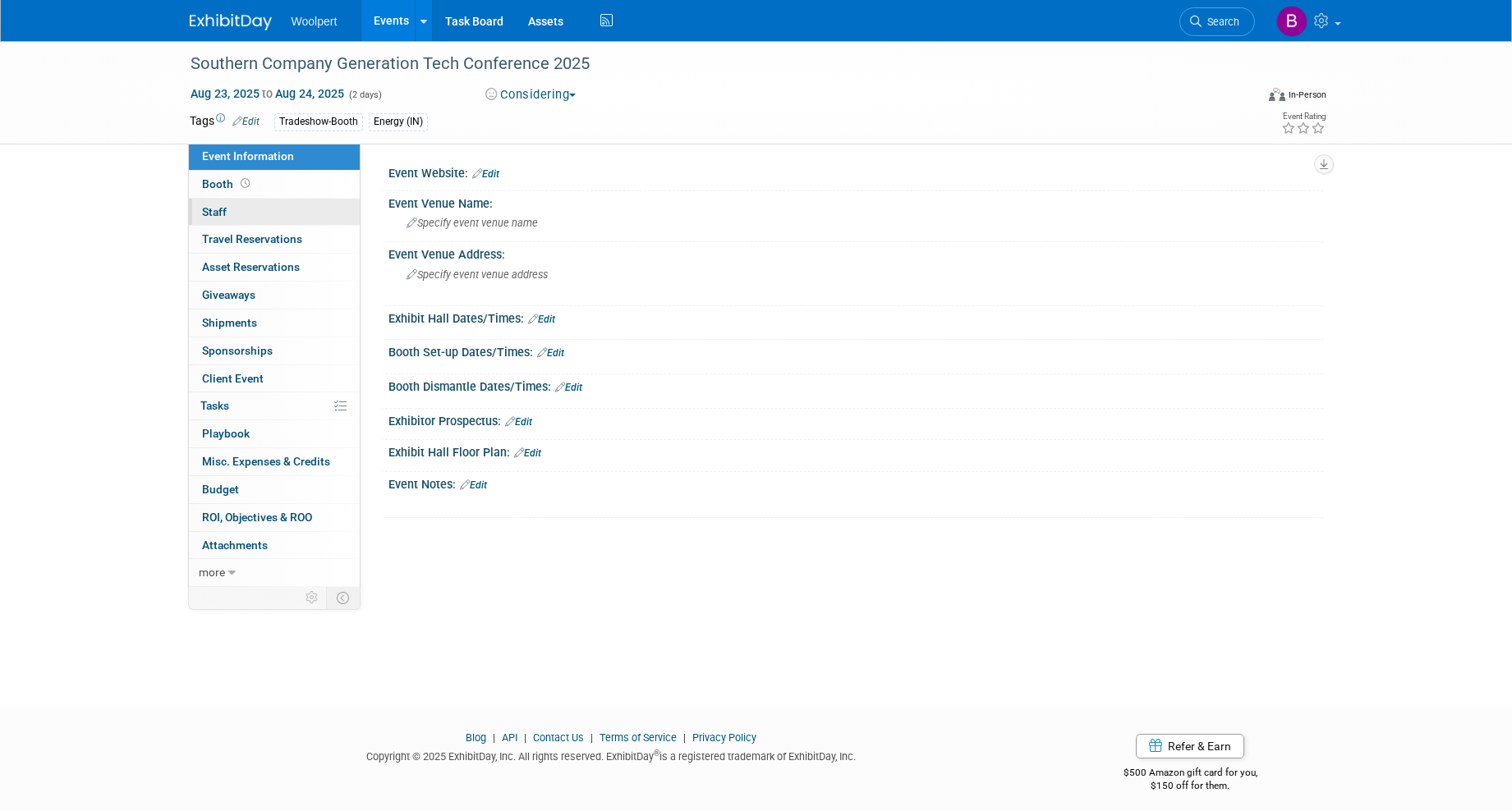 scroll, scrollTop: 0, scrollLeft: 0, axis: both 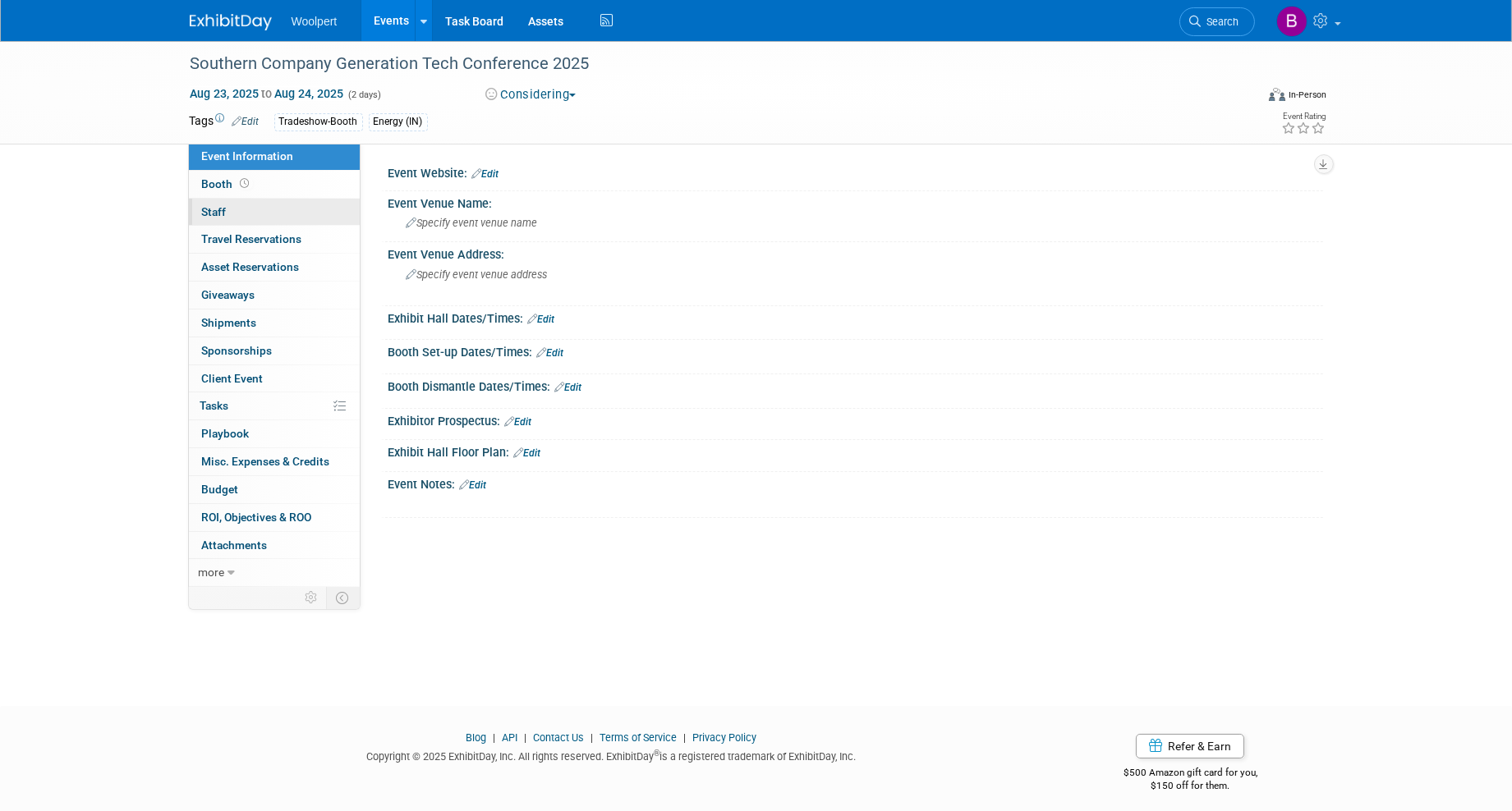 click on "0
Staff 0" at bounding box center [274, 212] 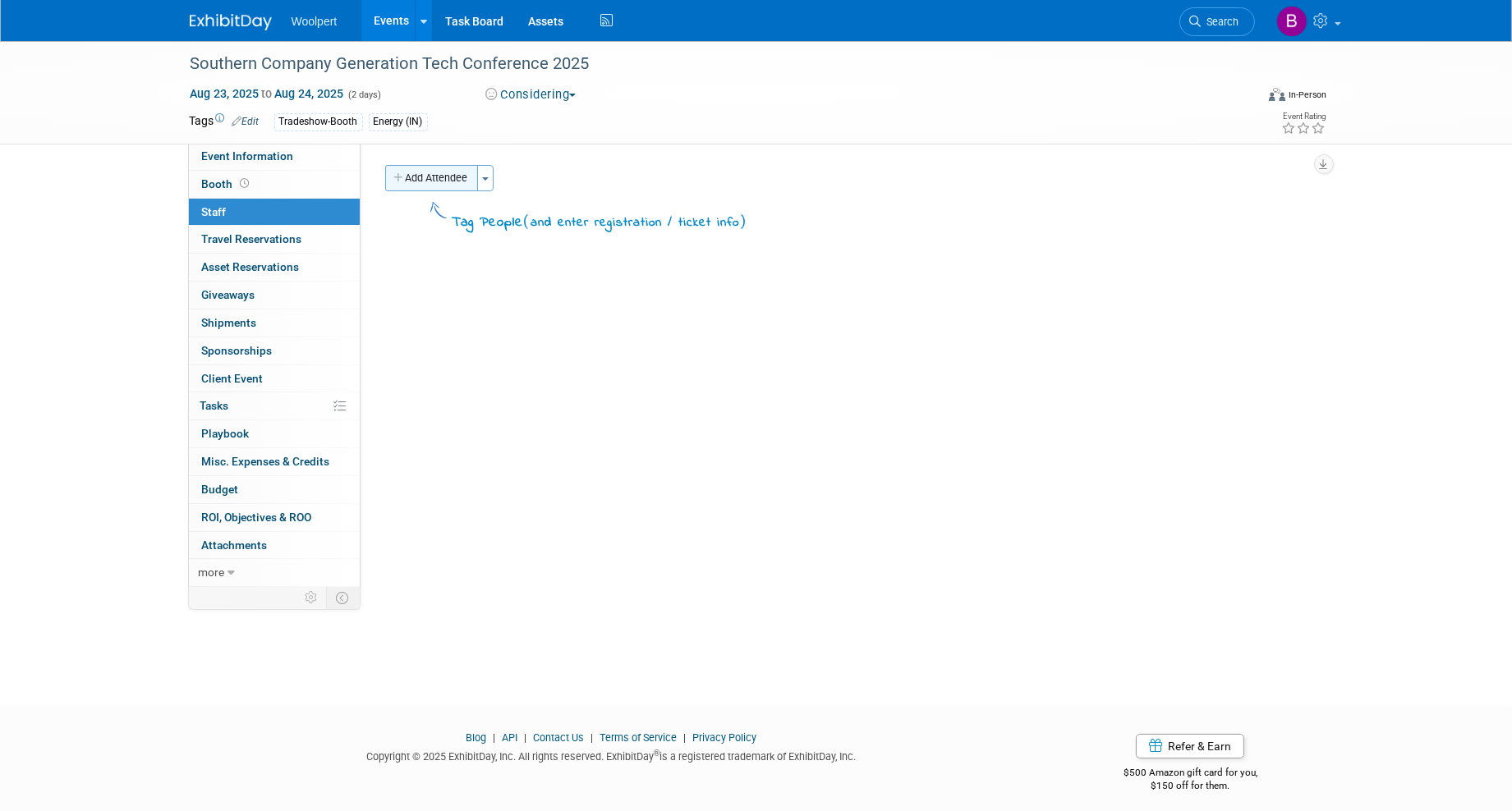 click on "Add Attendee" at bounding box center (431, 178) 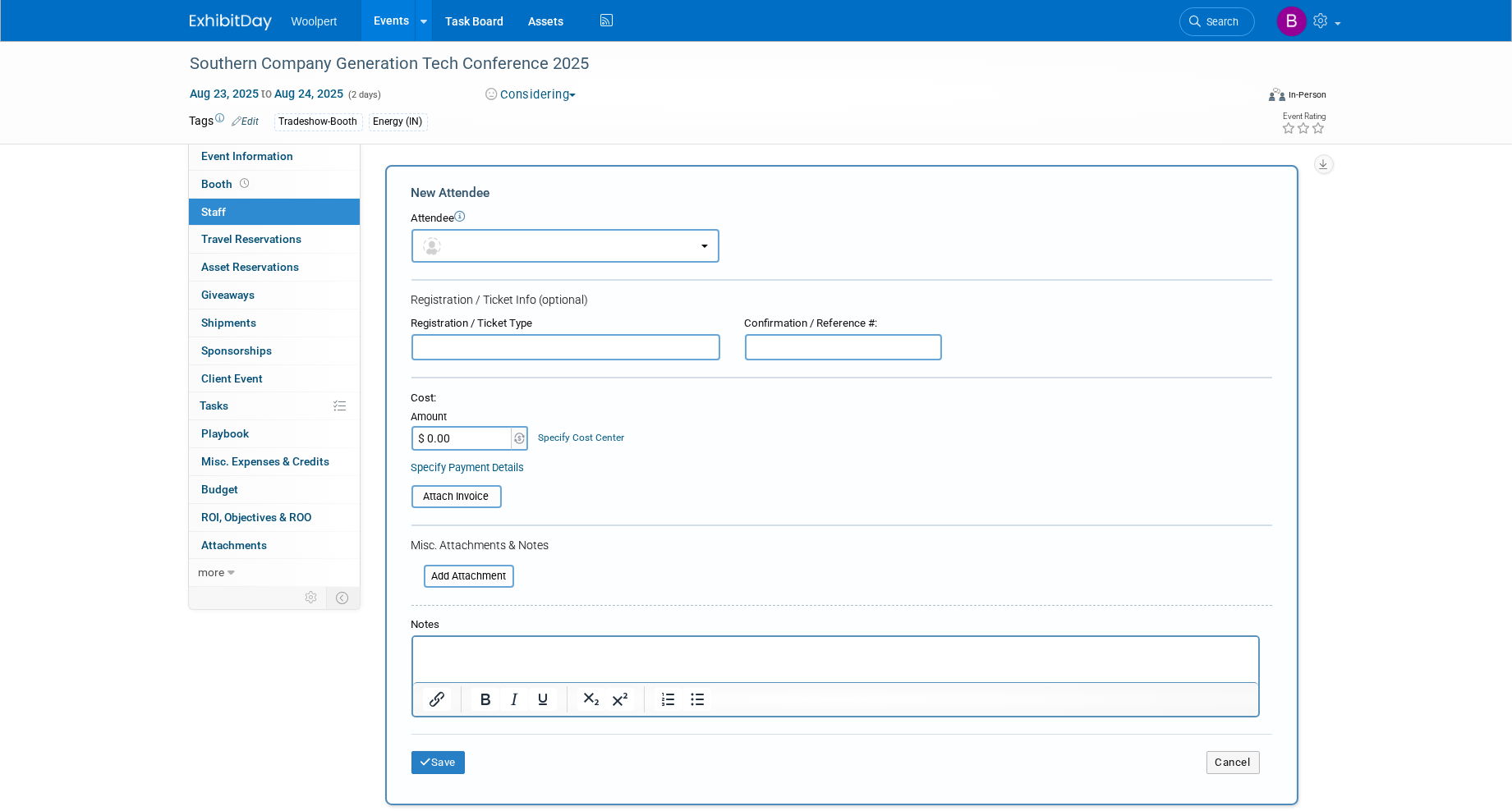 scroll, scrollTop: 0, scrollLeft: 0, axis: both 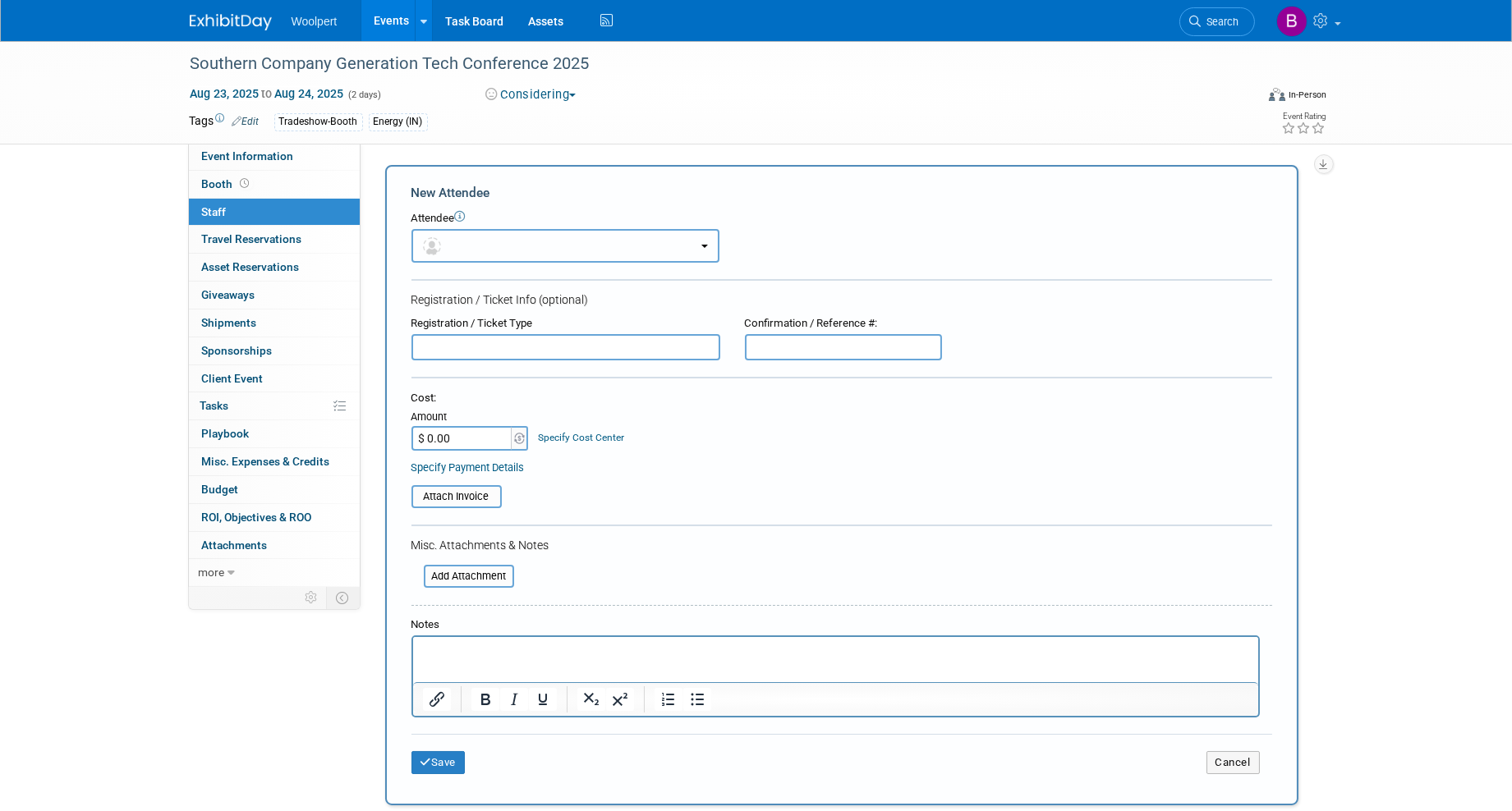 click at bounding box center (565, 245) 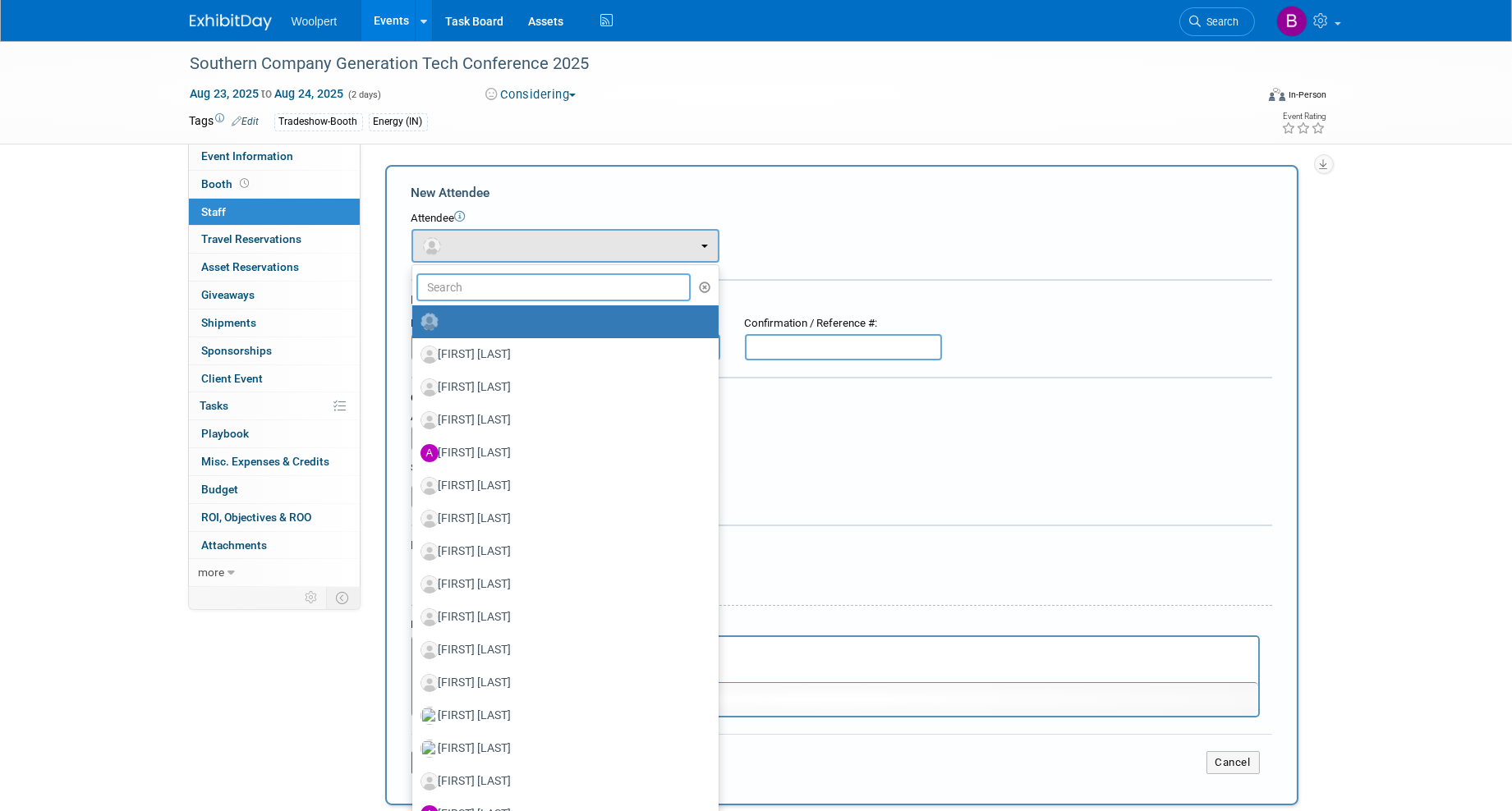 click at bounding box center [554, 287] 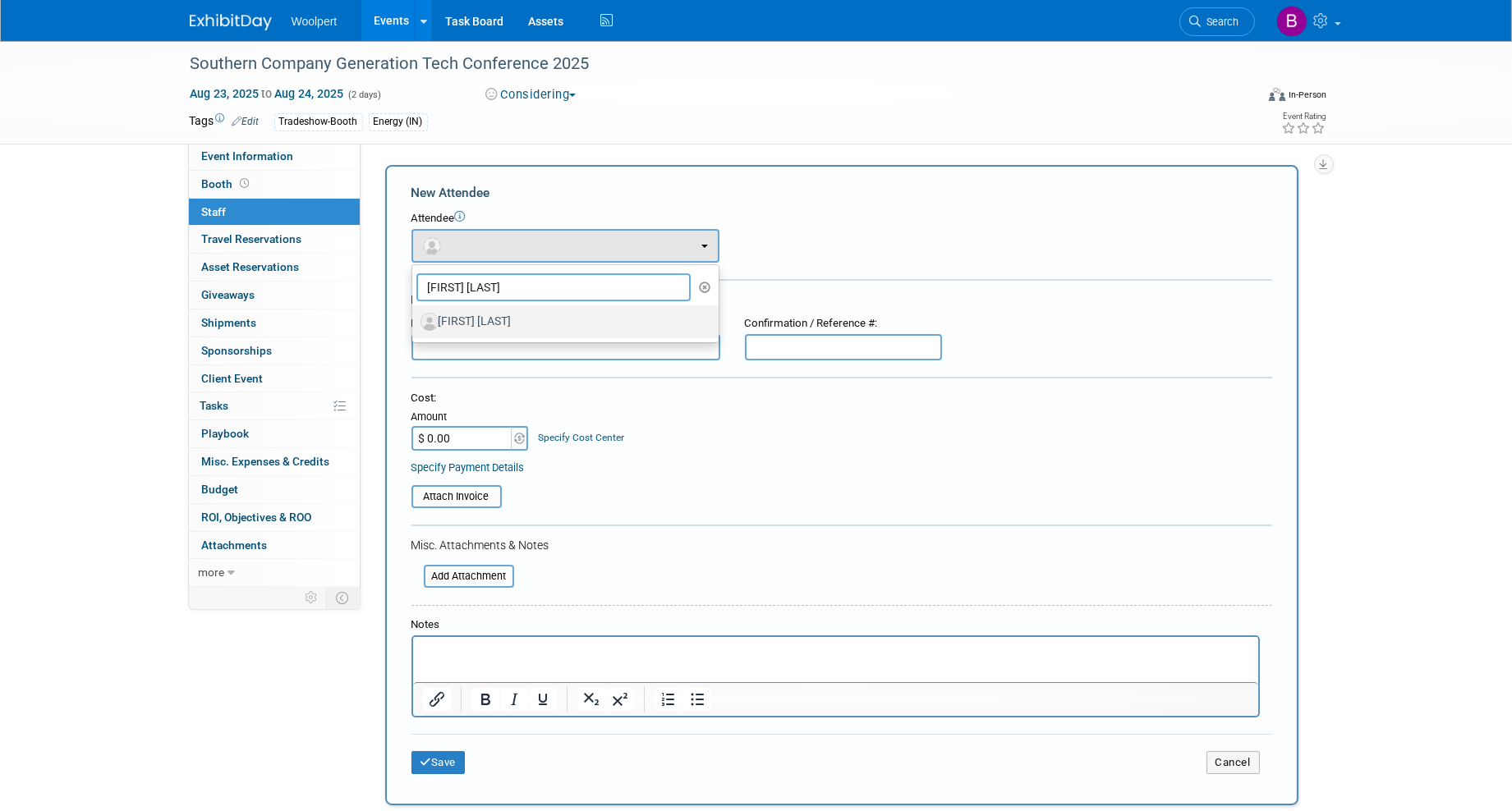 type on "[FIRST] [LAST]" 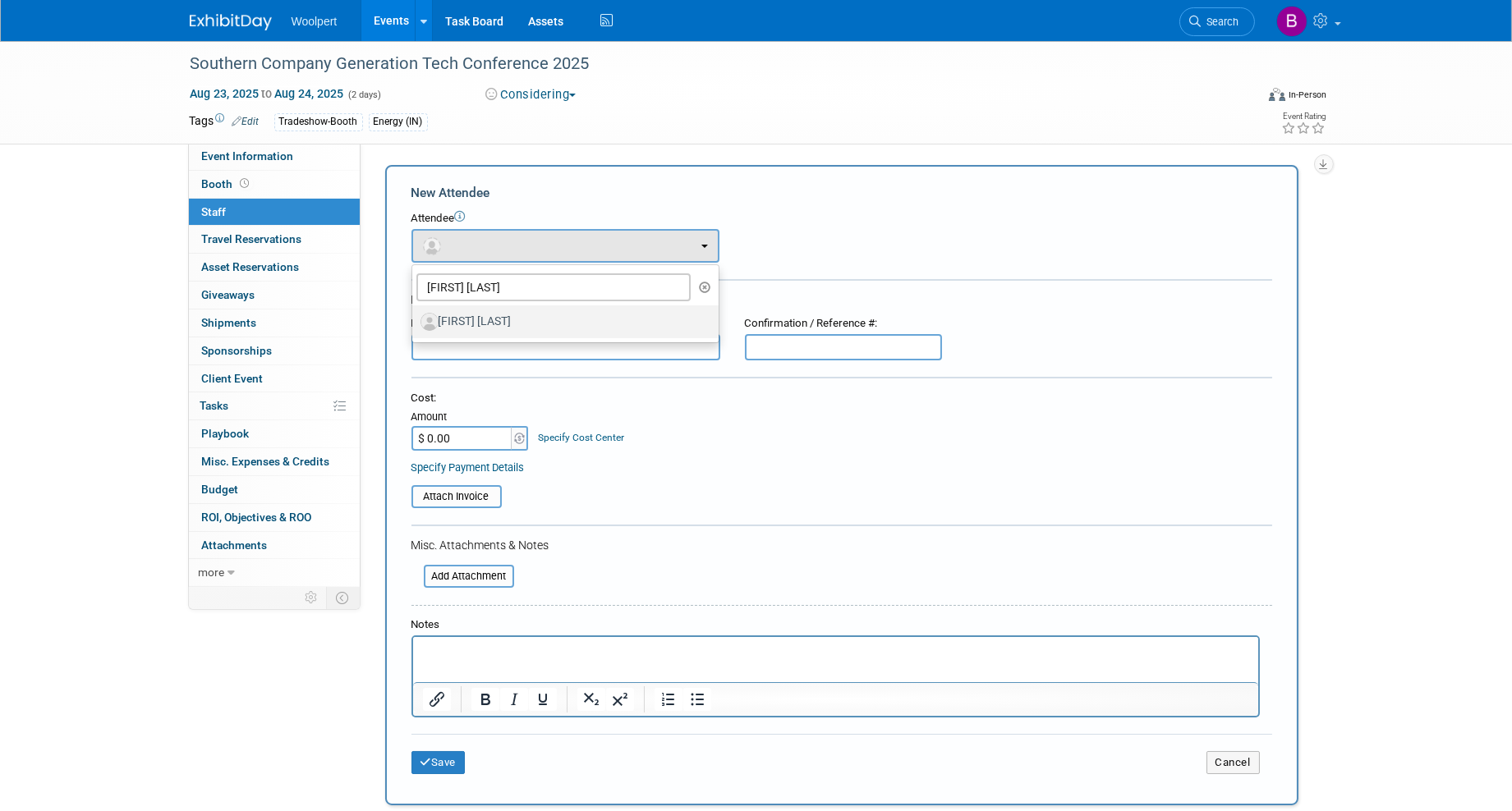 click on "[FIRST] [LAST]" at bounding box center (561, 322) 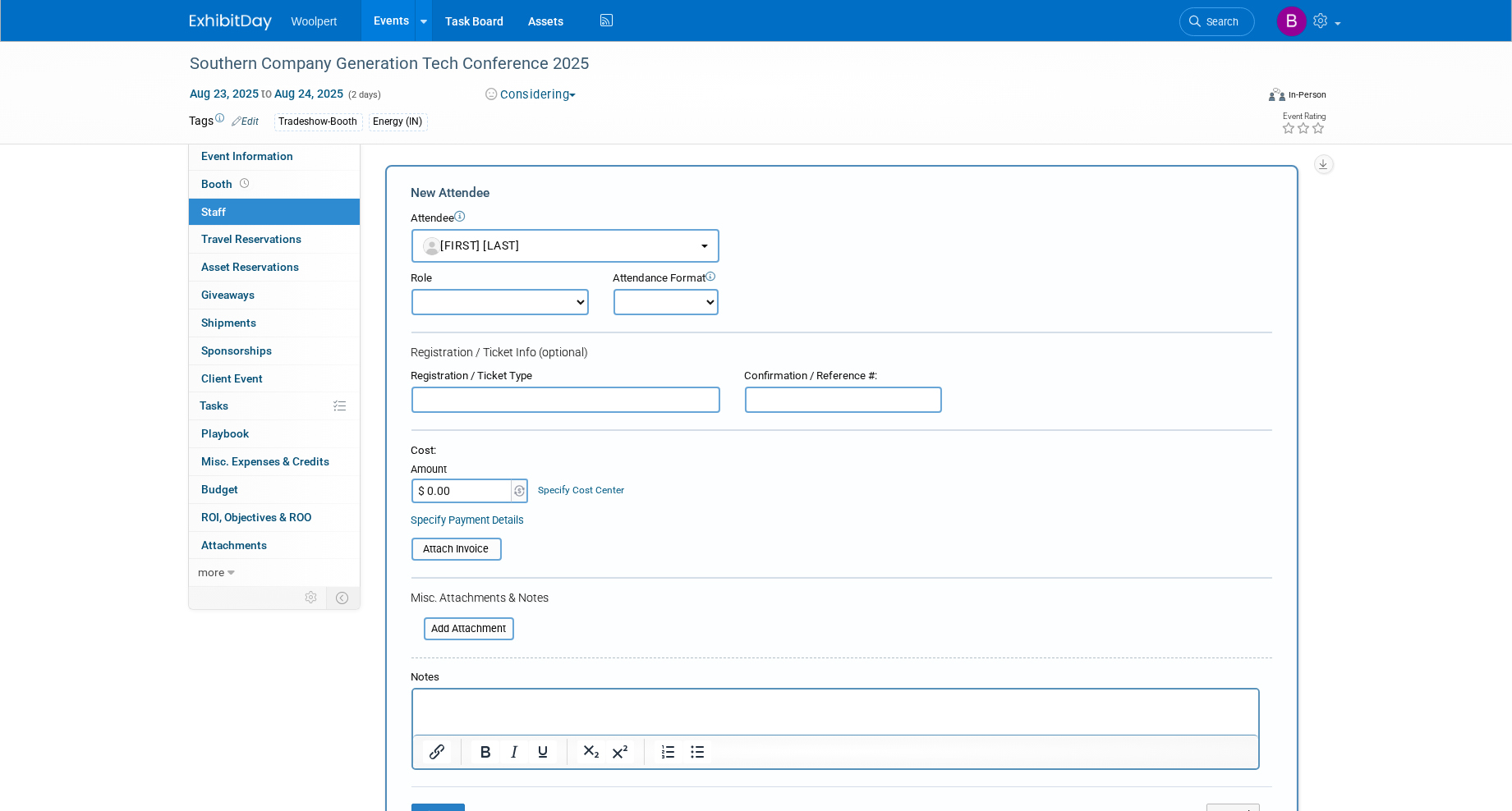 click on "Demonstrator
Host
Planner
Presenter
Sales Representative
Set-up/Dismantle Crew
Speaker" at bounding box center [500, 302] 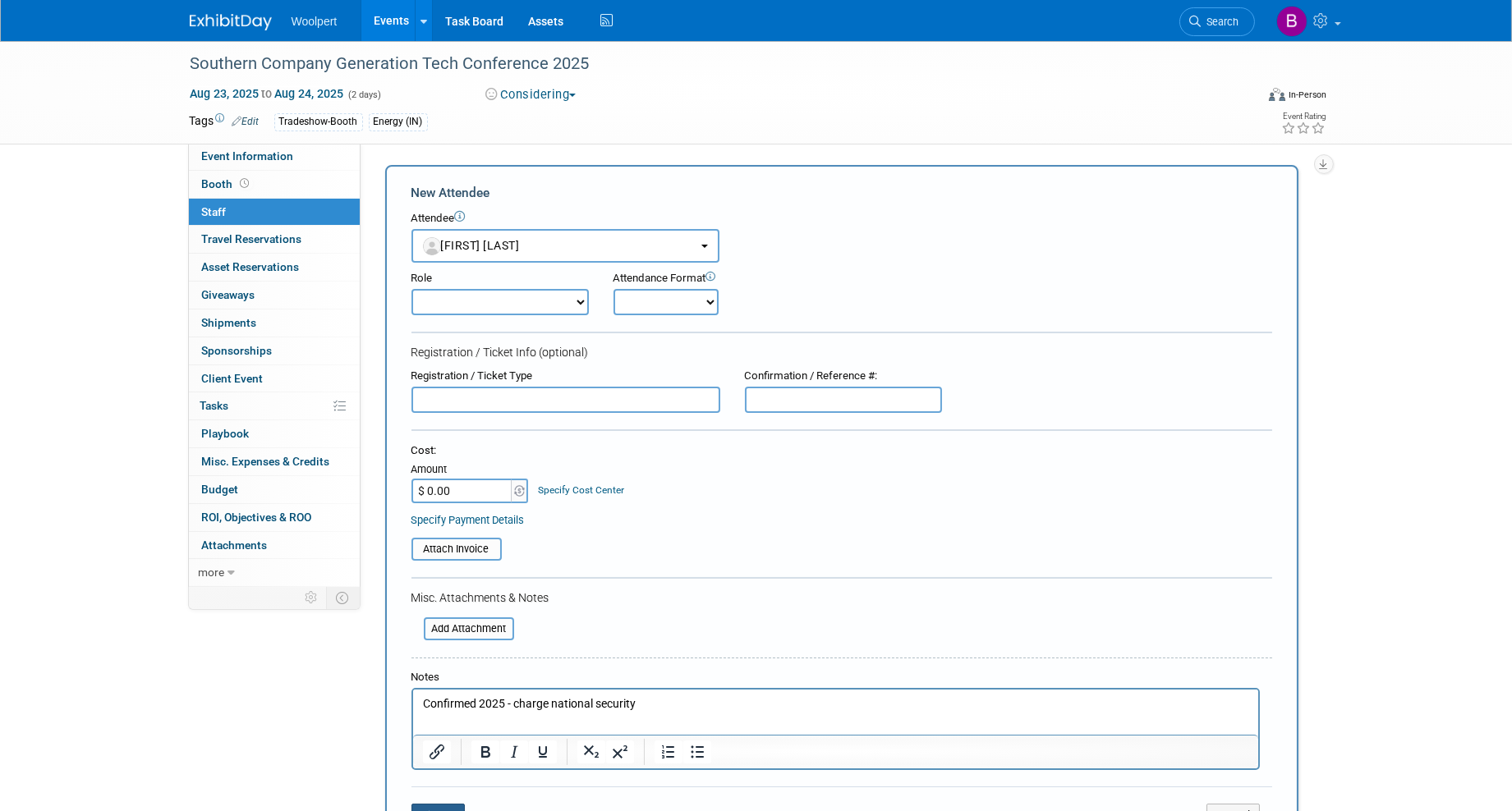 click at bounding box center (426, 814) 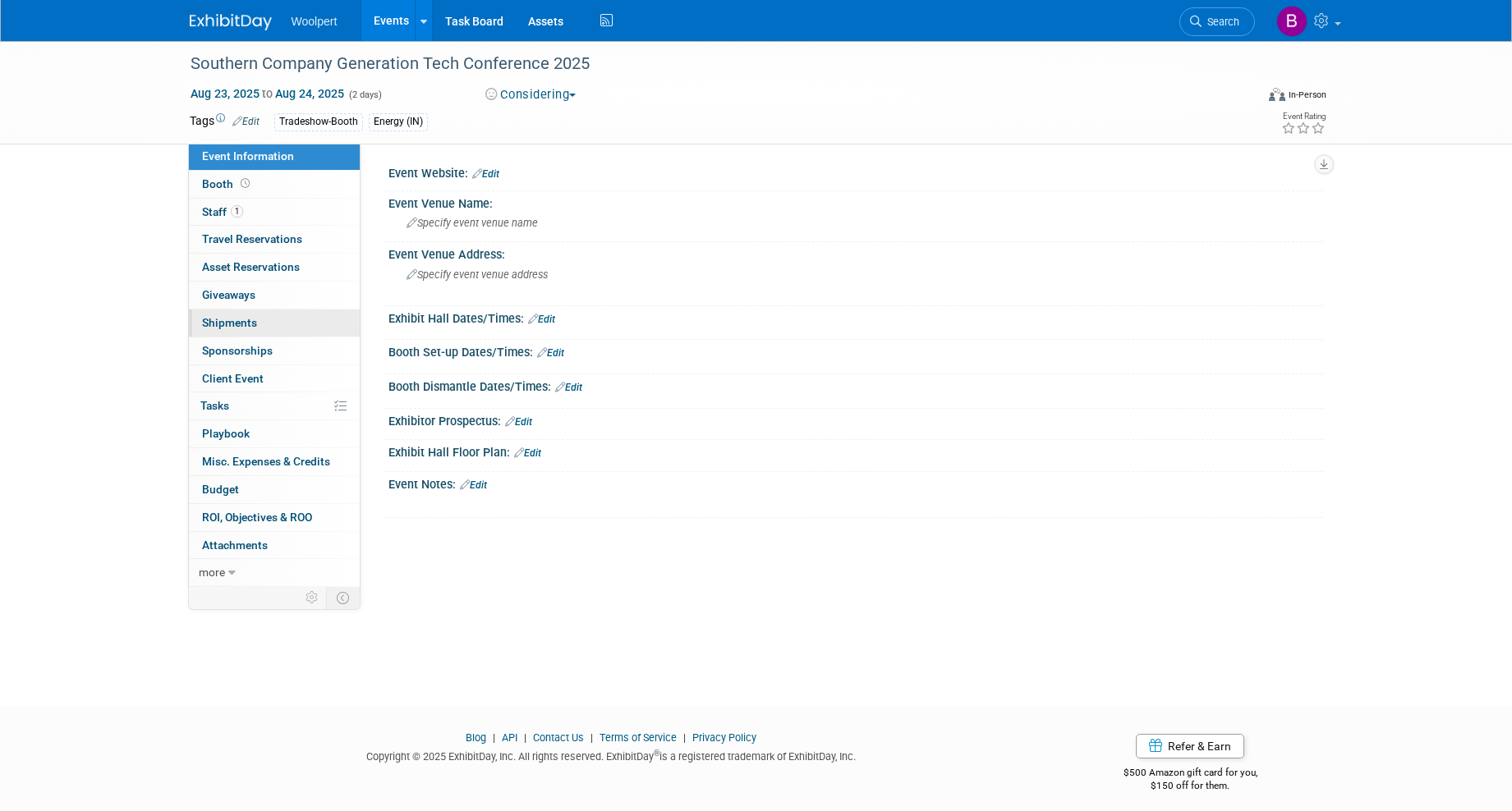 scroll, scrollTop: 0, scrollLeft: 0, axis: both 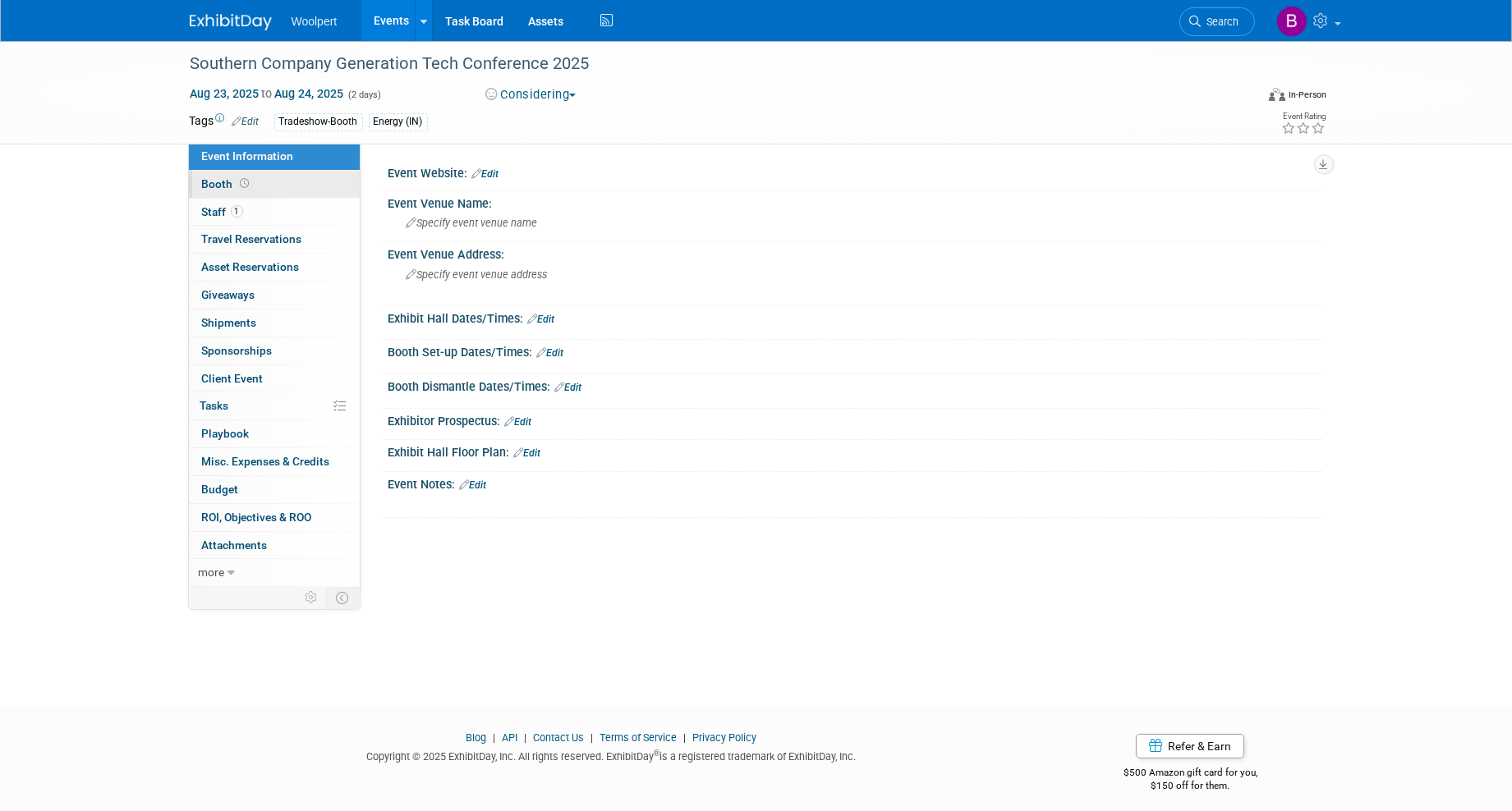 click on "Booth" at bounding box center (227, 184) 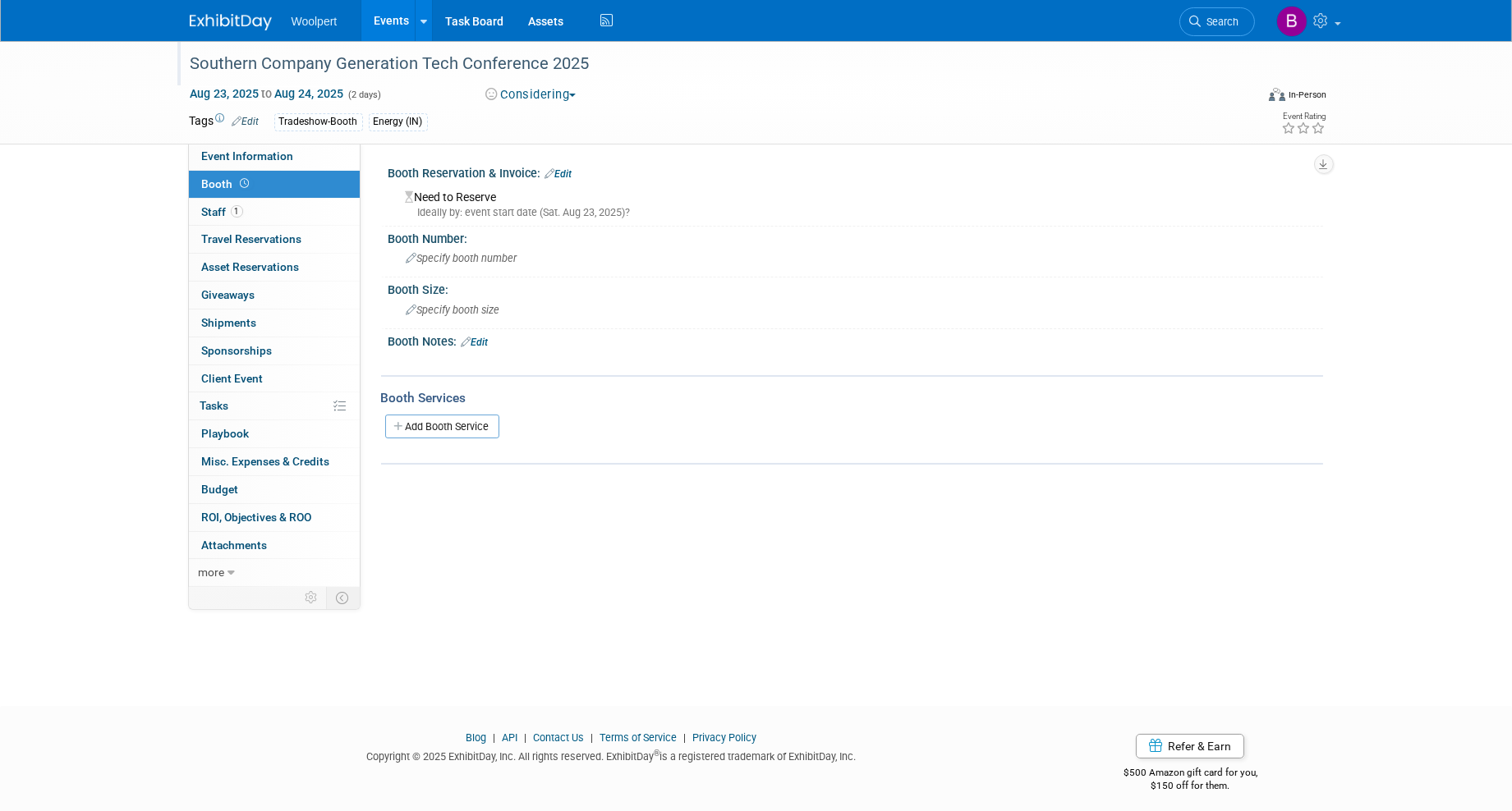 click on "Southern Company Generation Tech Conference 2025" at bounding box center [707, 64] 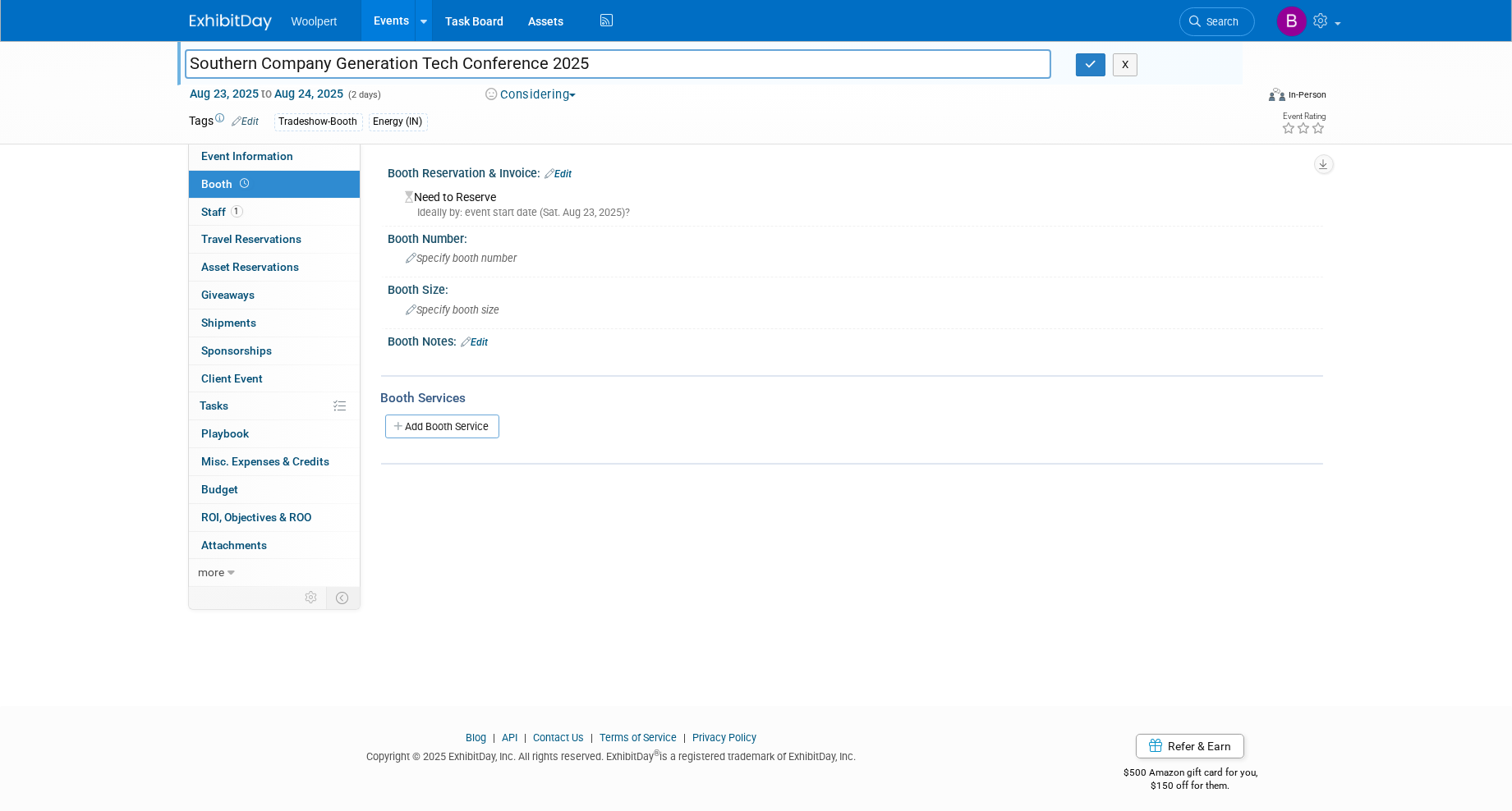 click on "Considering" at bounding box center (531, 94) 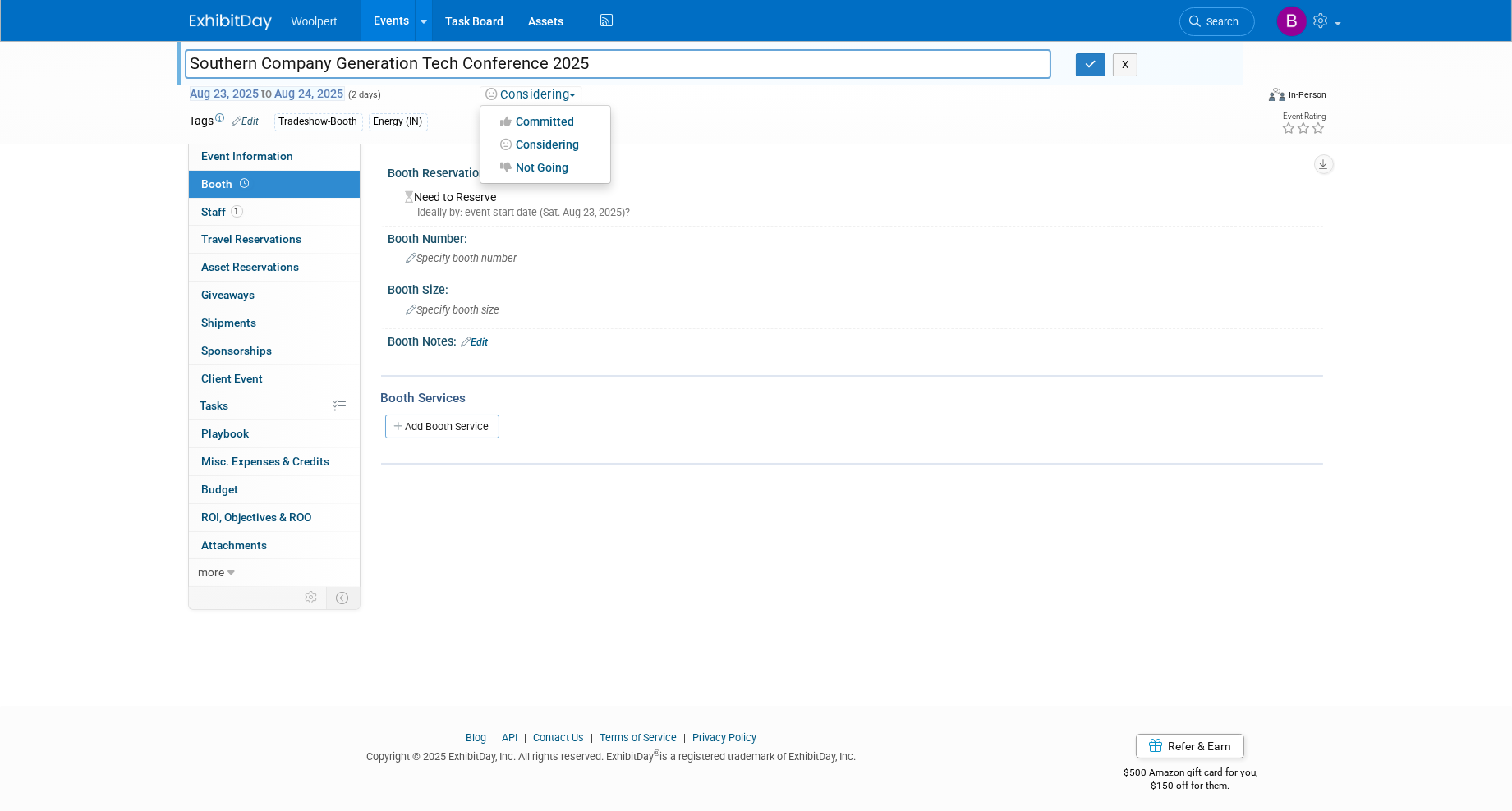 click on "[DATE] to [DATE]" at bounding box center [267, 94] 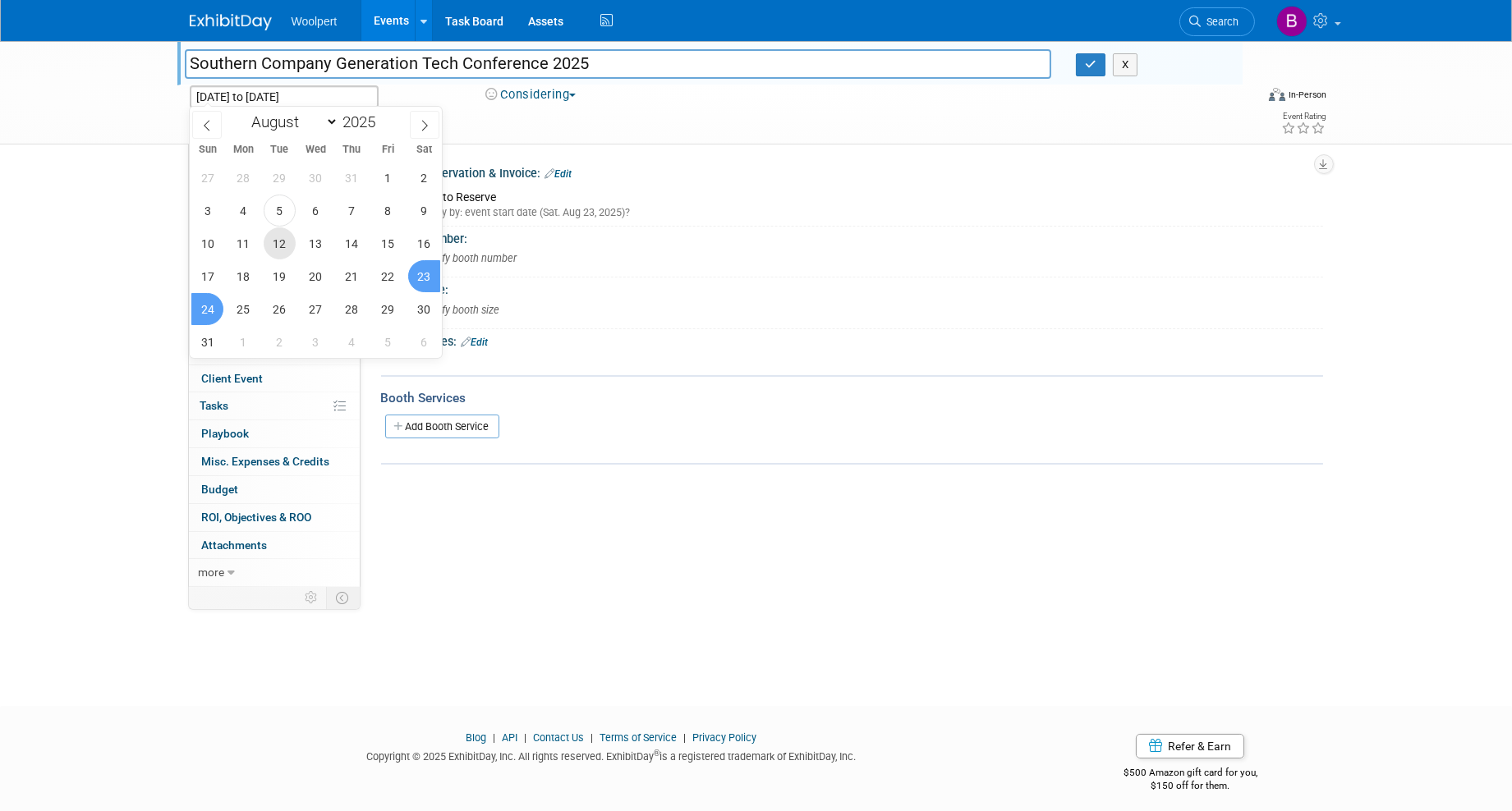 click on "12" at bounding box center (279, 243) 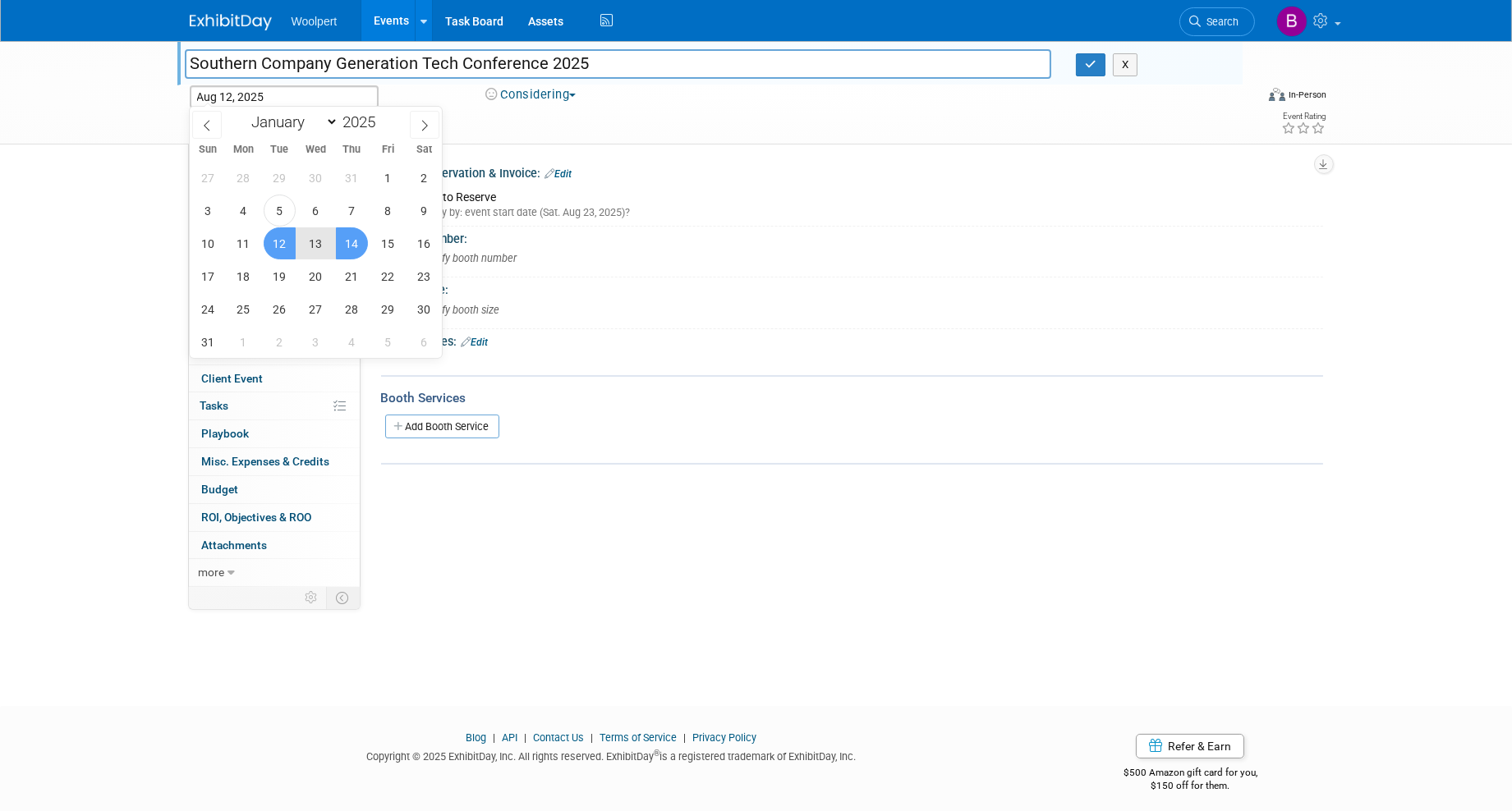 click on "14" at bounding box center (352, 243) 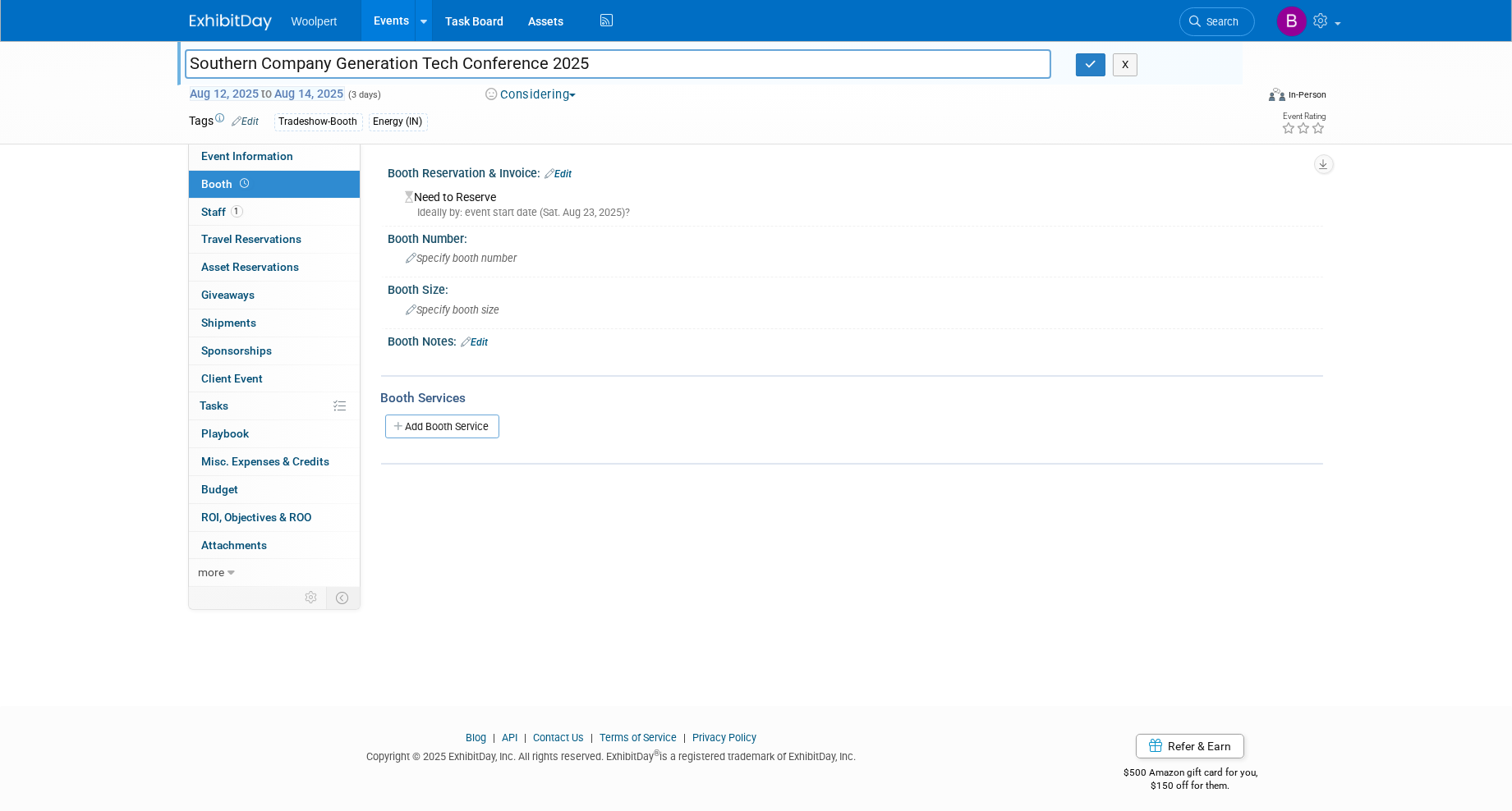 click on "Aug 12, 2025  to  Aug 14, 2025" at bounding box center [267, 94] 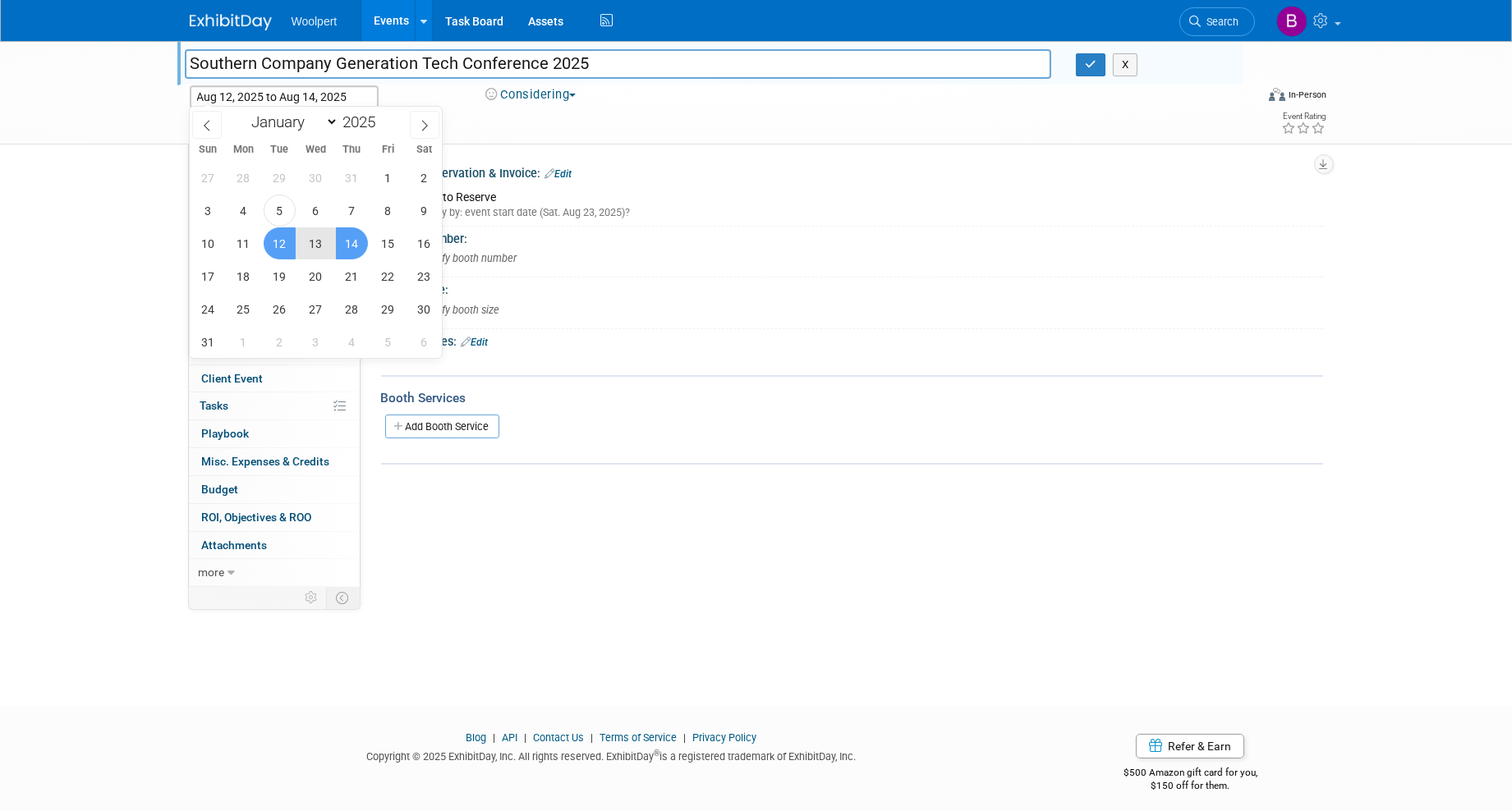 click on "13" at bounding box center (315, 243) 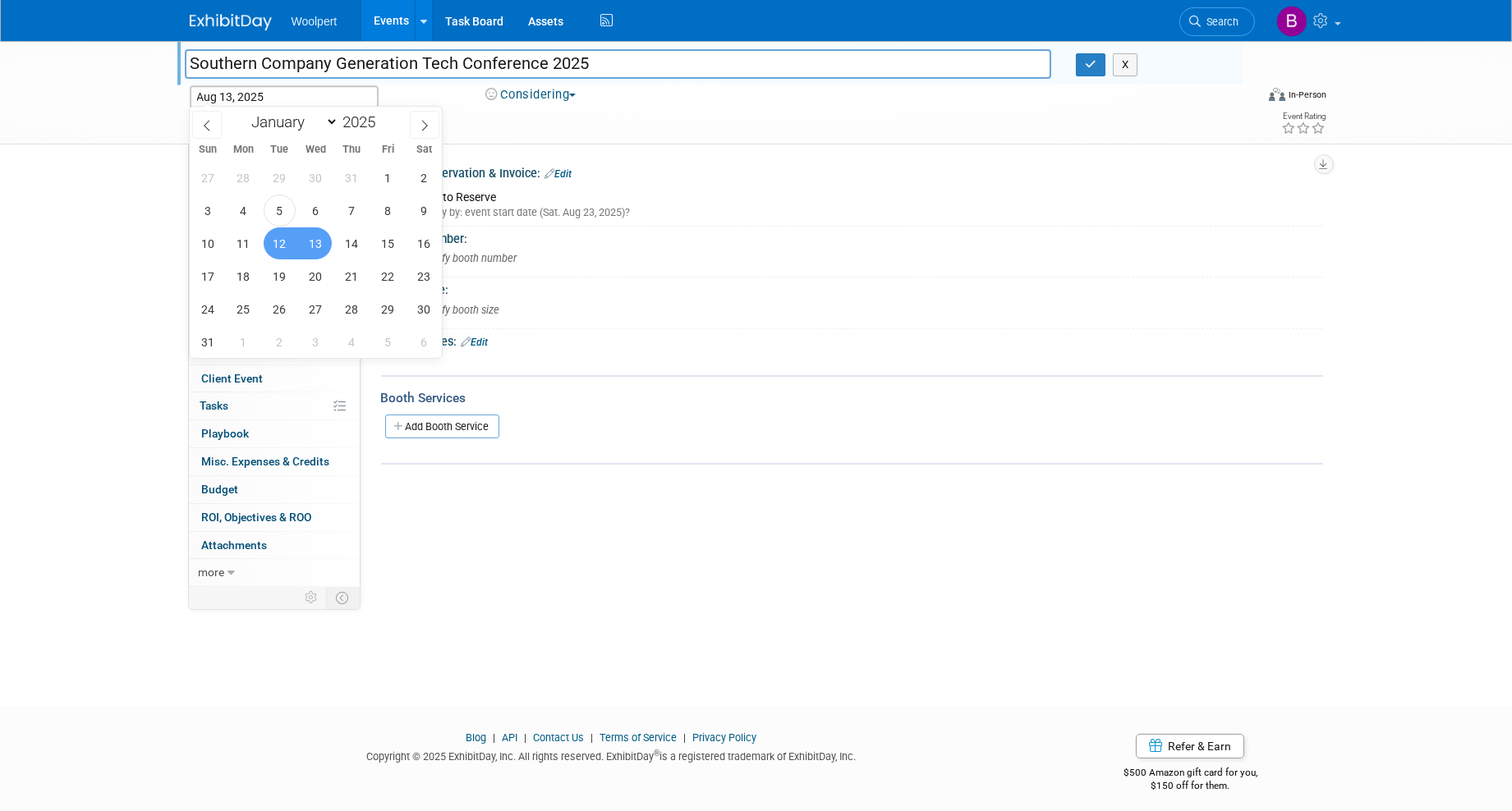 click on "12" at bounding box center [279, 243] 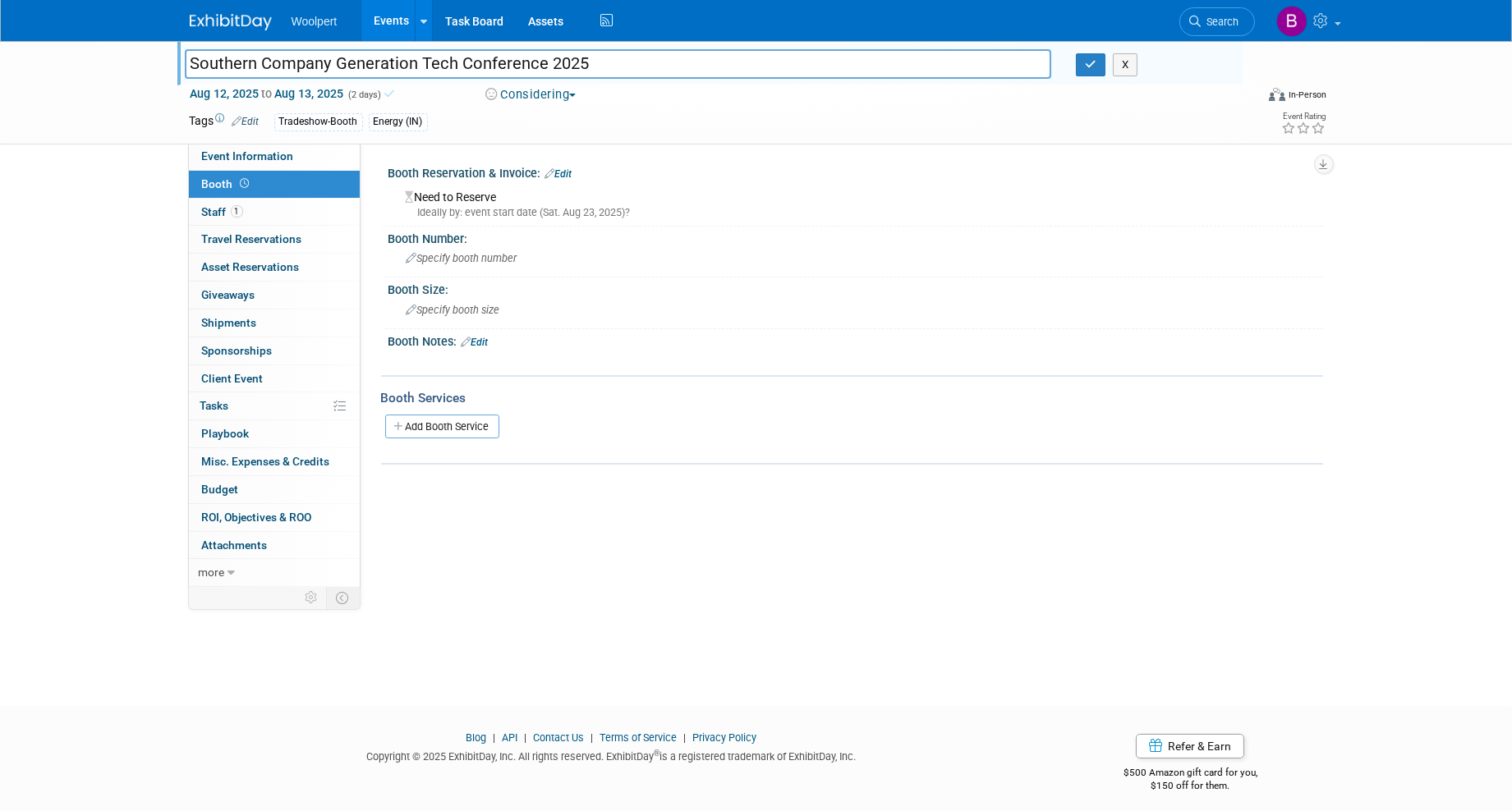 click on "Woolpert
Events
Add Event
Bulk Upload Events
Shareable Event Boards
Recently Viewed Events:
Southern Company Generation Tech Conference 2025
Aug 23, 2025  to  Aug 24, 2025
Oceans In Action 2025
Biloxi, MS
Aug 26, 2025  to  Aug 28, 2025
P3DL (Photogrammetry, 3D, and Lidar formerly LCOP) 2025
Springfield, VA
Aug 25, 2025  to  Aug 29, 2025
Task Board
Assets
Activity Feed
My Account
My Profile & Preferences
Sync to External Calendar...
Budgeting, ROI & ROO
Annual Budgets (all events)
Refer & Earn
Contact us
Sign out
Search
Recently Viewed Events:
Southern Company Generation Tech Conference 2025
In-Person
Aug 23, 2025  to  Aug 24, 2025" at bounding box center (756, 406) 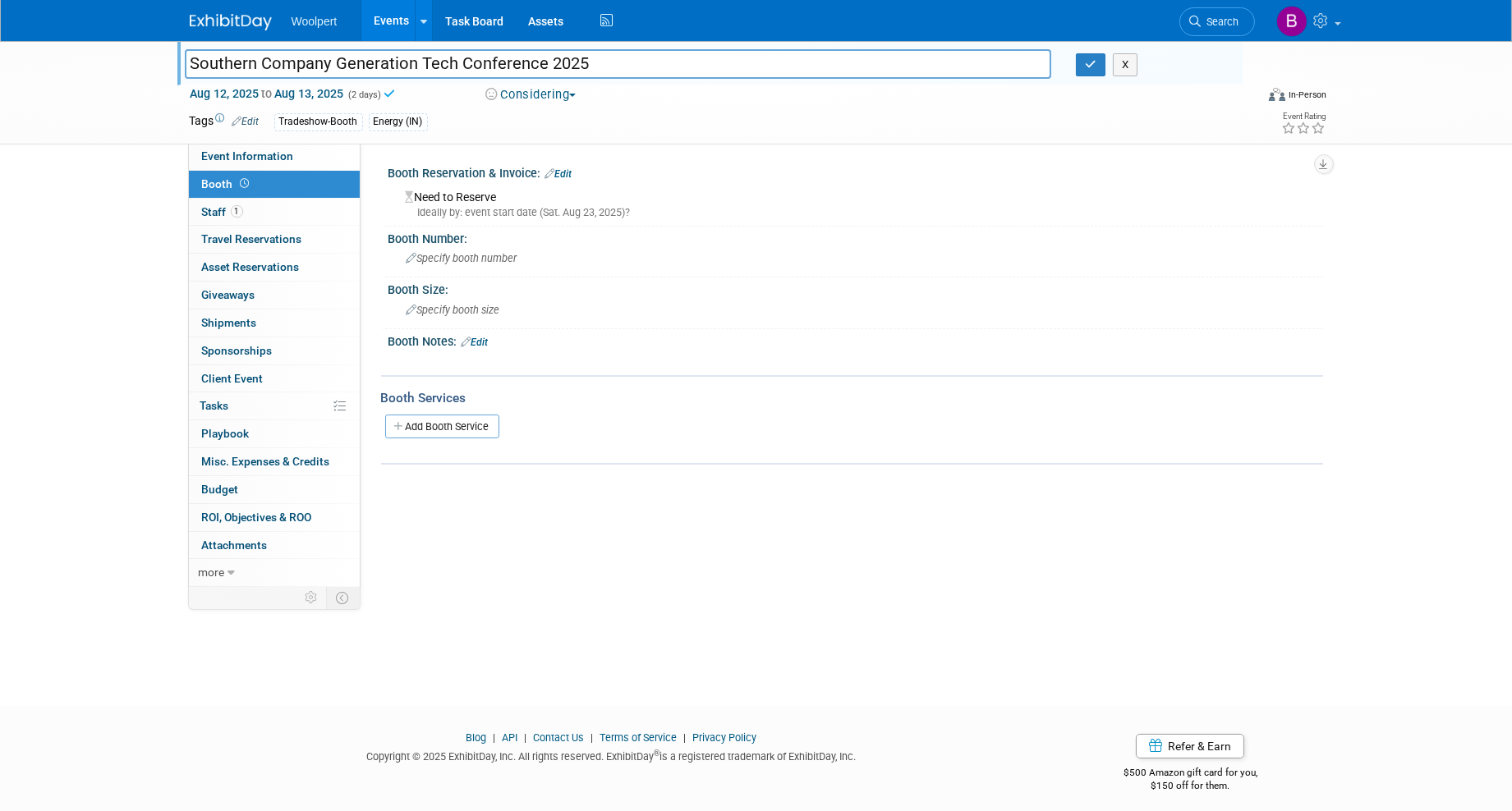 click on "X" at bounding box center [1152, 65] 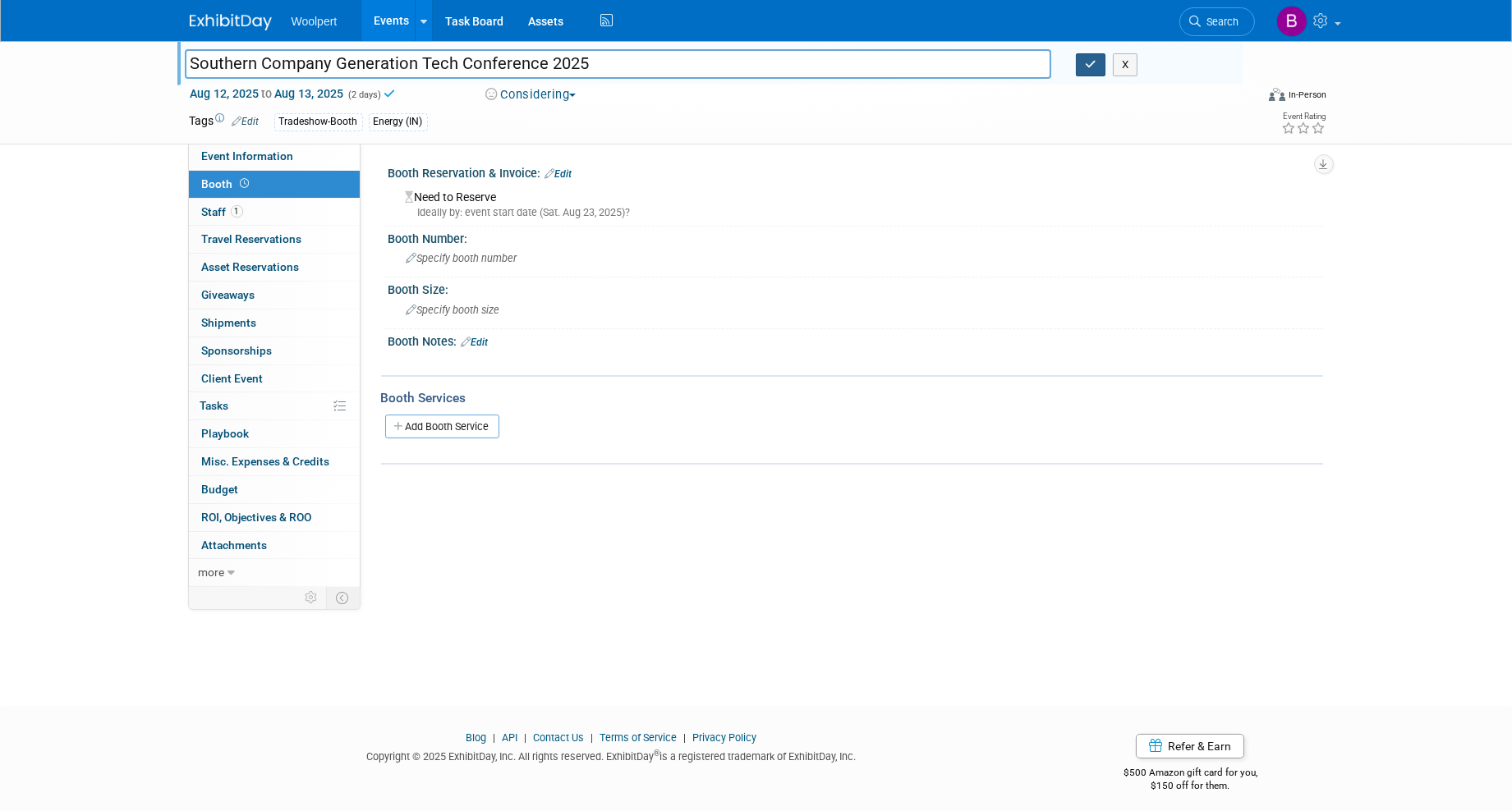 click at bounding box center (1091, 64) 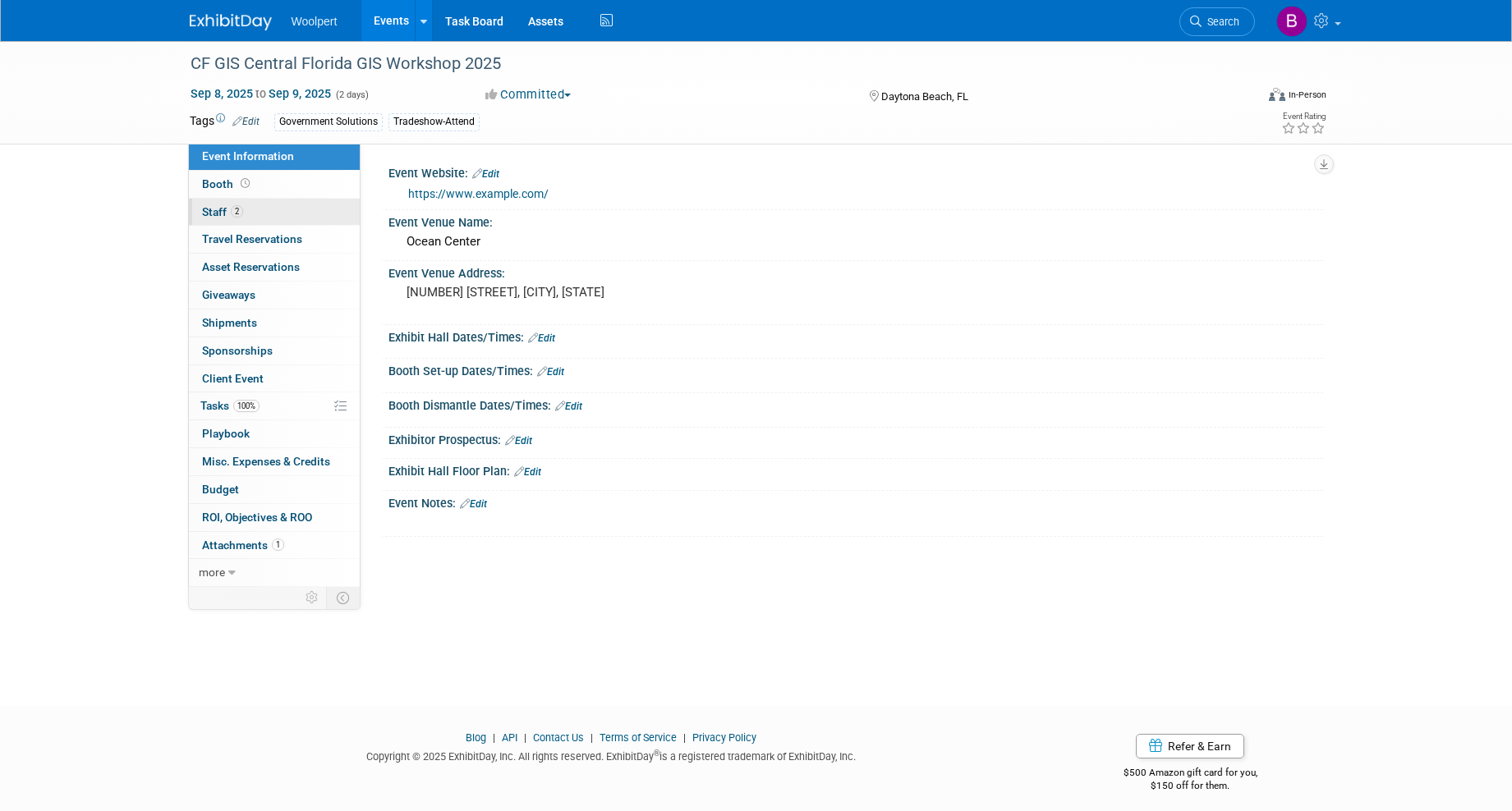click on "2
Staff 2" at bounding box center [274, 212] 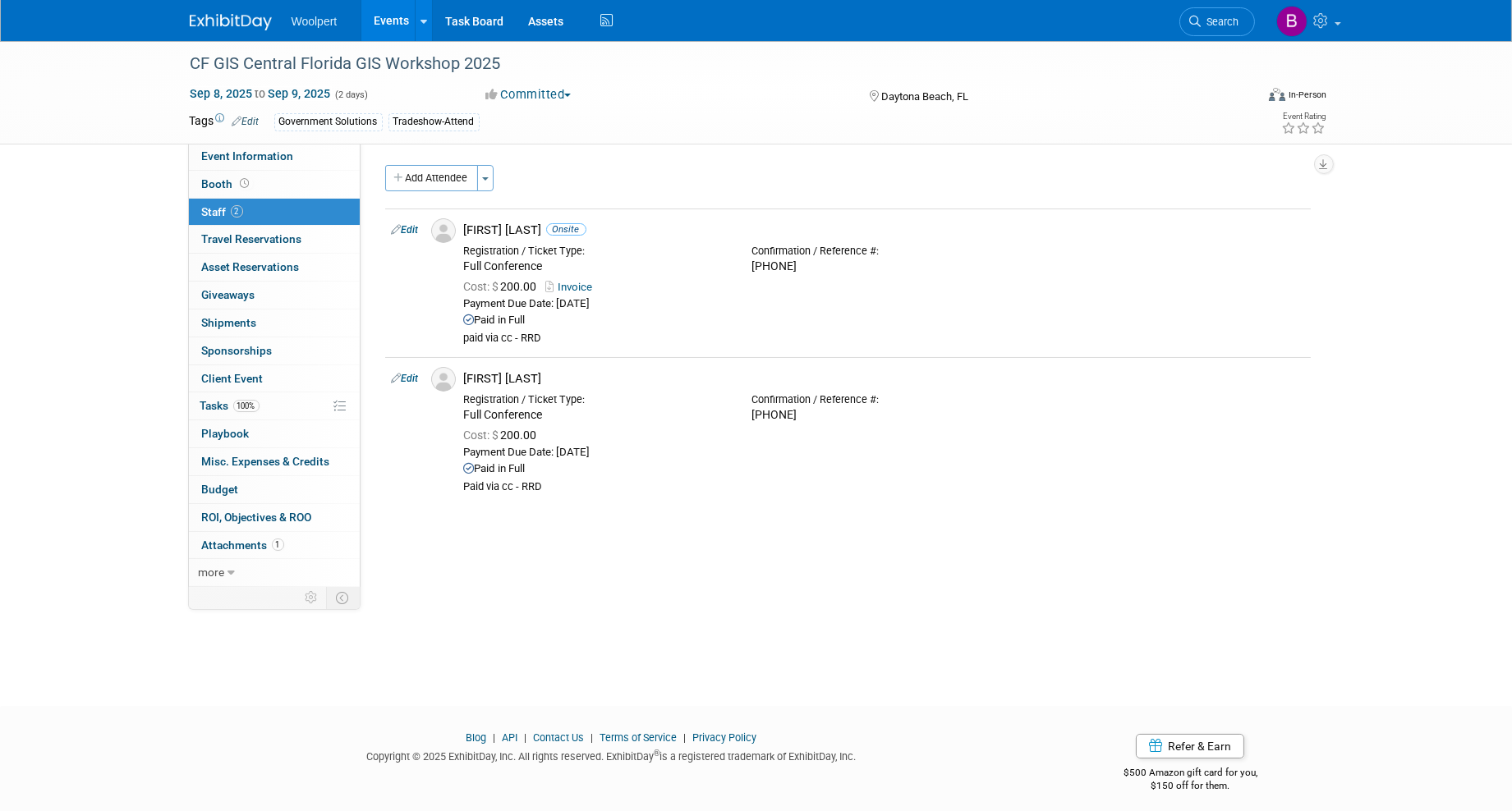 scroll, scrollTop: 0, scrollLeft: 0, axis: both 